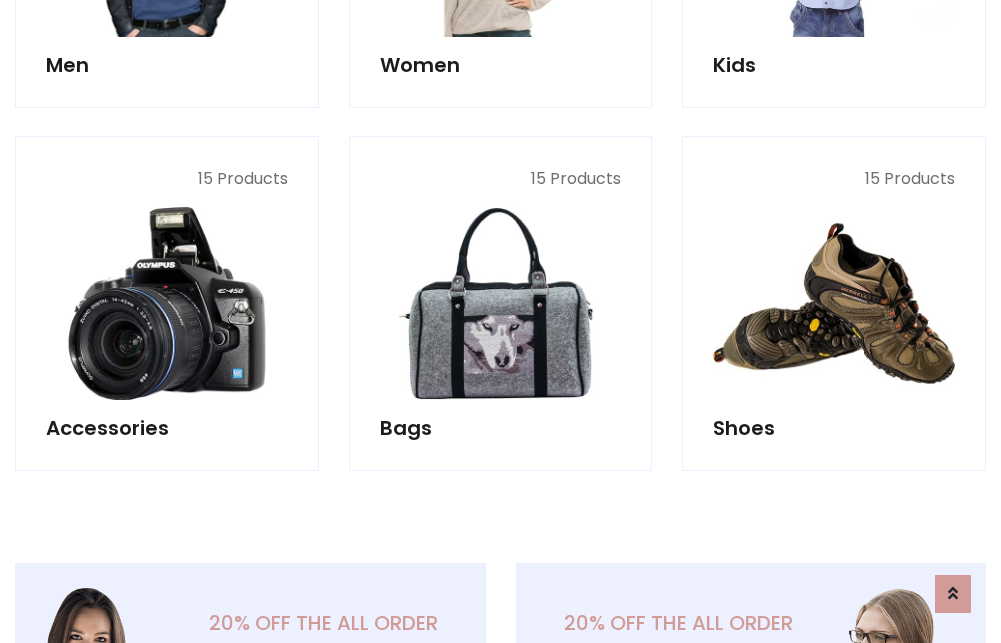 scroll, scrollTop: 853, scrollLeft: 0, axis: vertical 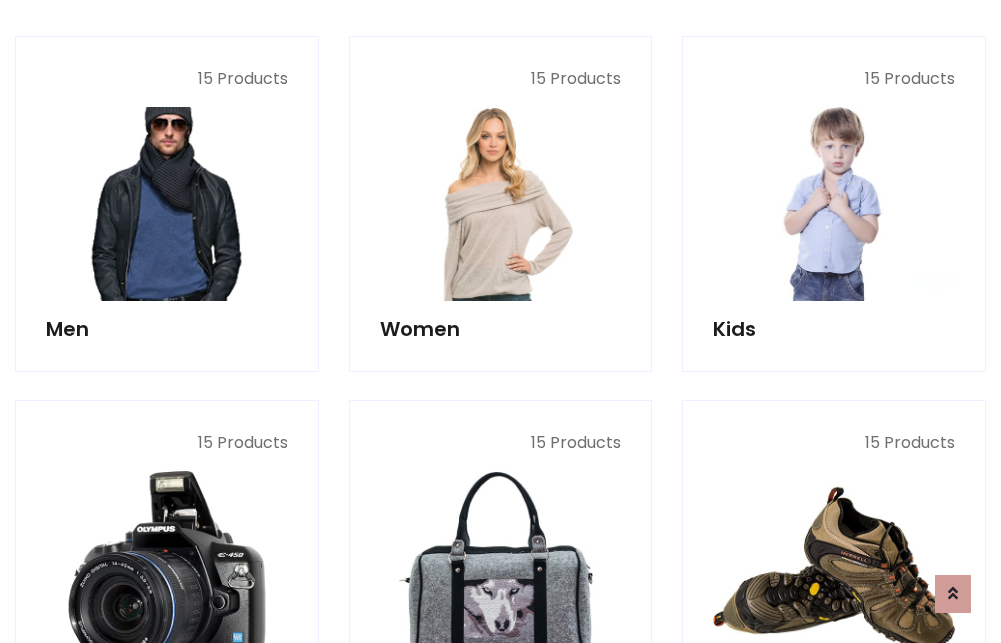 click at bounding box center (167, 204) 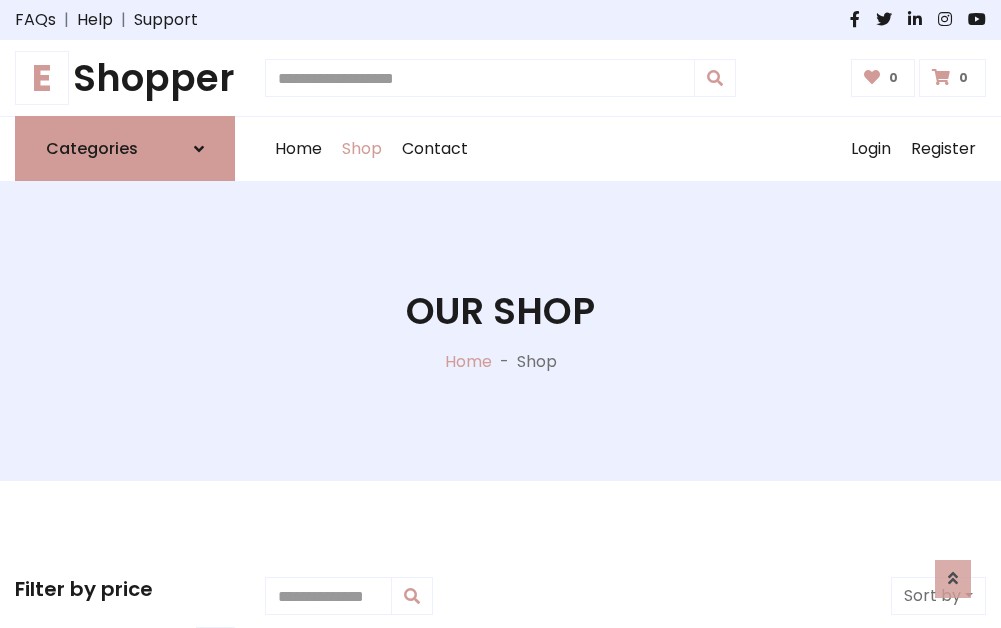 scroll, scrollTop: 807, scrollLeft: 0, axis: vertical 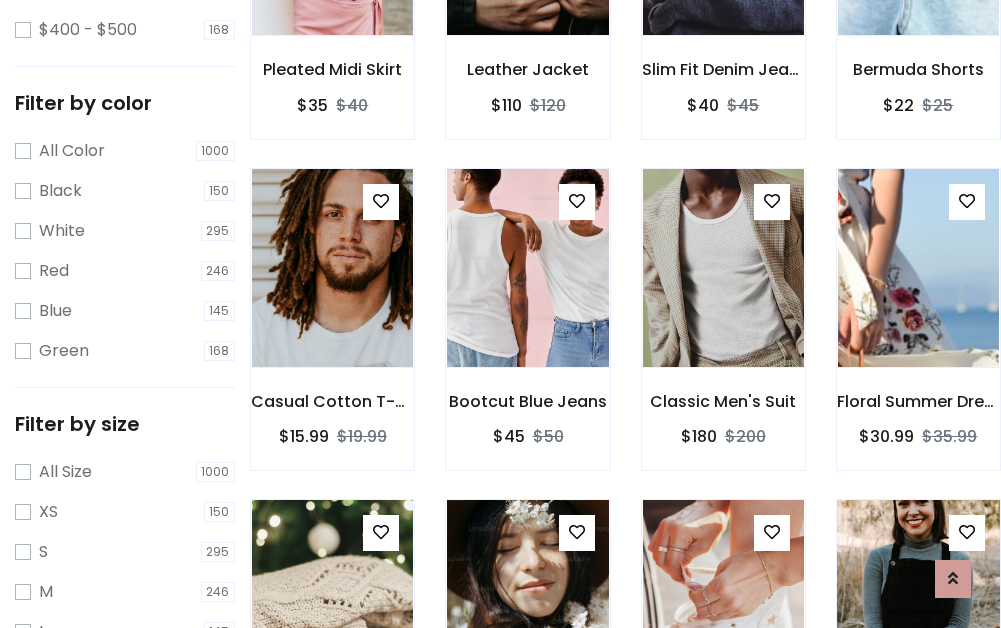 click at bounding box center (918, 599) 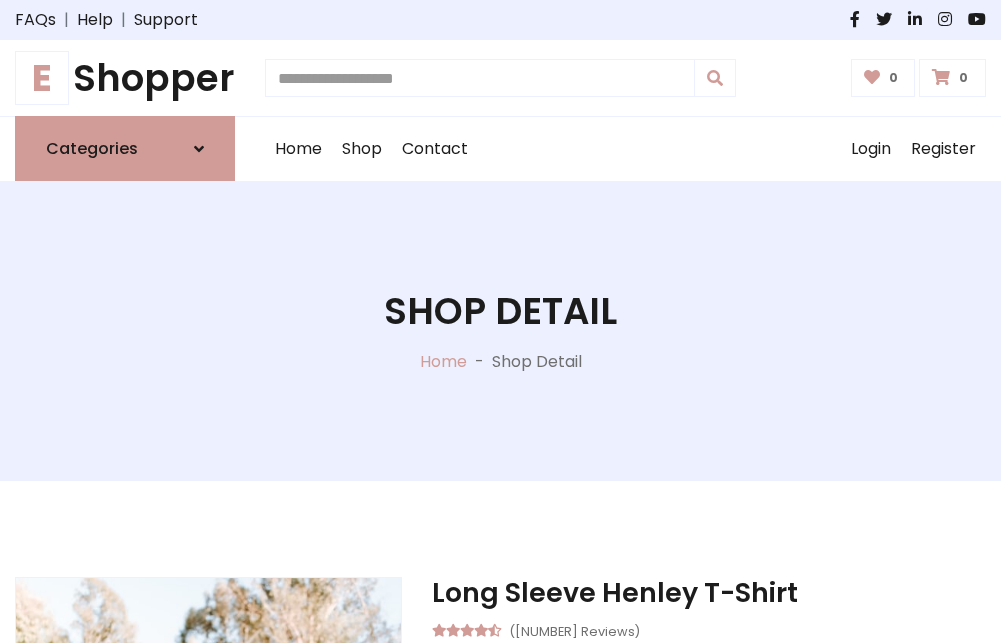 scroll, scrollTop: 0, scrollLeft: 0, axis: both 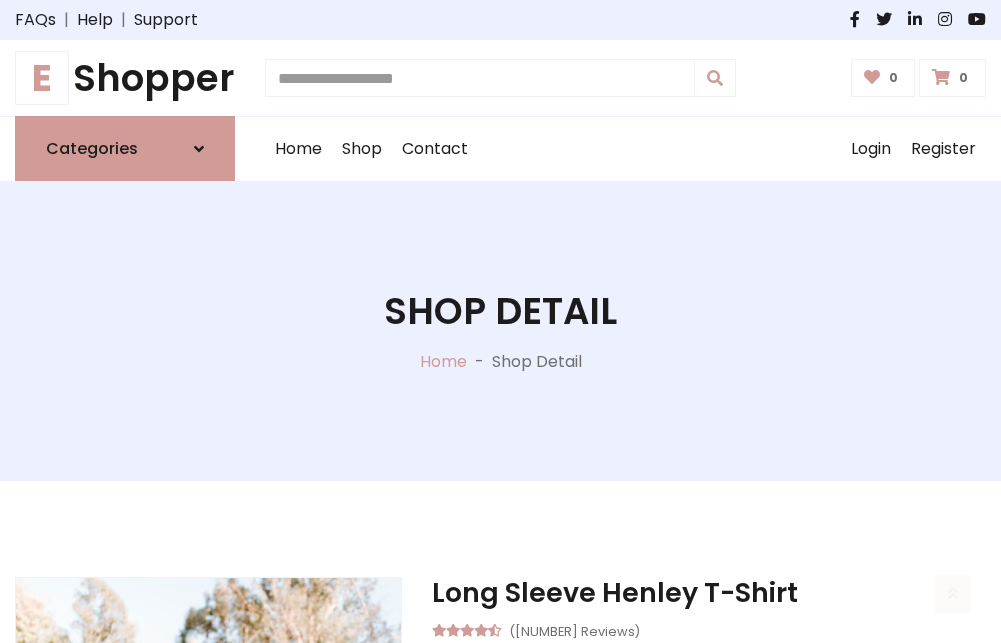 click on "M" at bounding box center [640, 774] 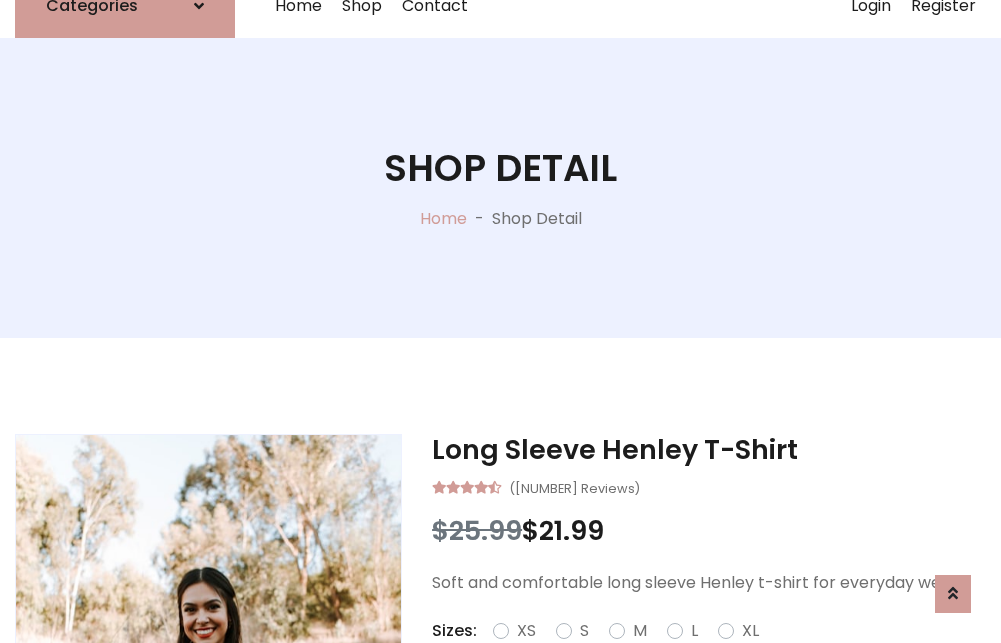 click on "Red" at bounding box center (722, 655) 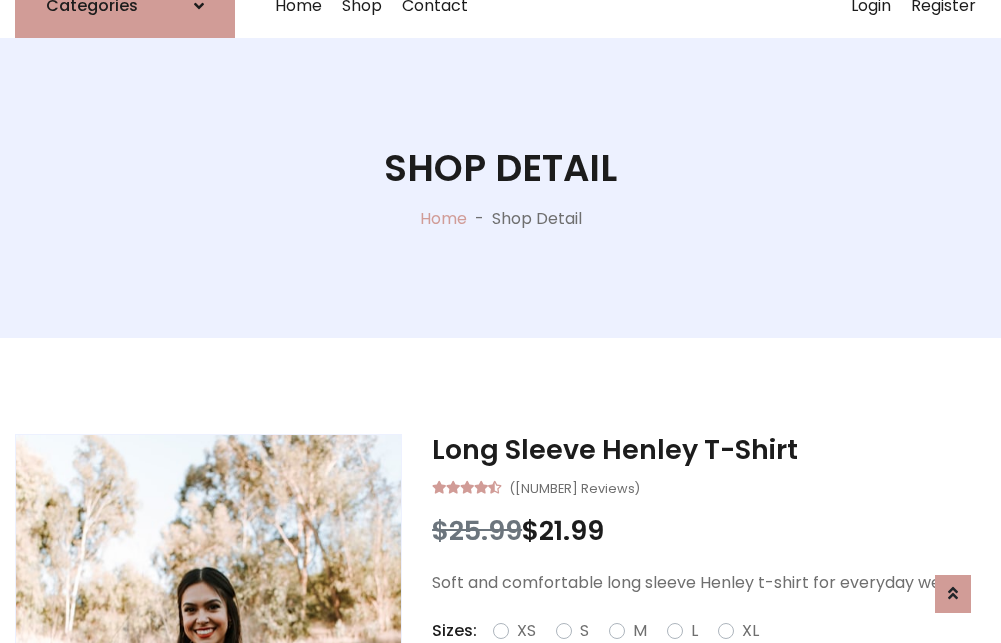 scroll, scrollTop: 167, scrollLeft: 0, axis: vertical 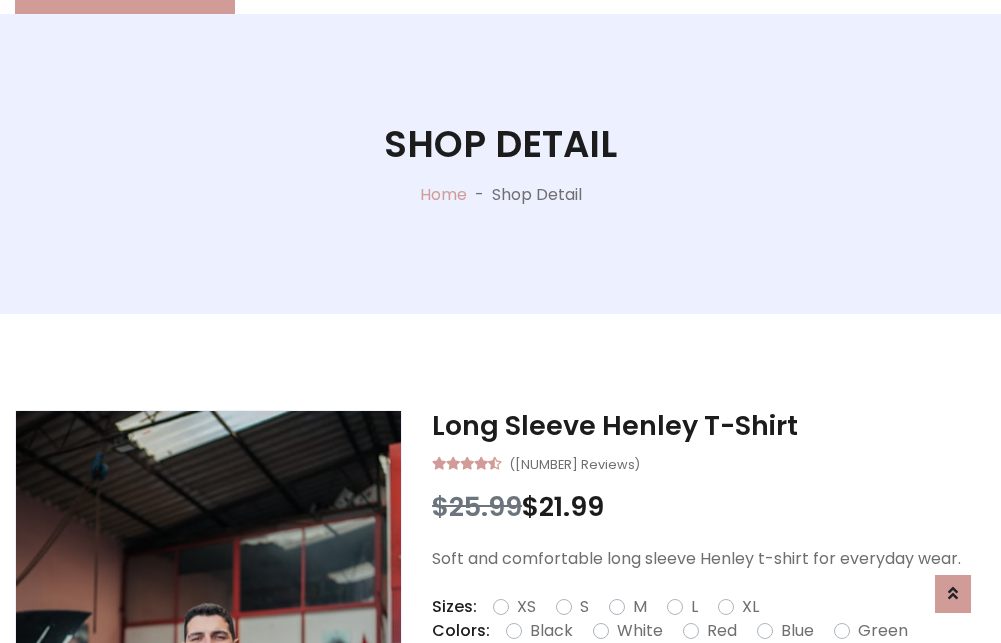 click on "Add To Cart" at bounding box center [653, 694] 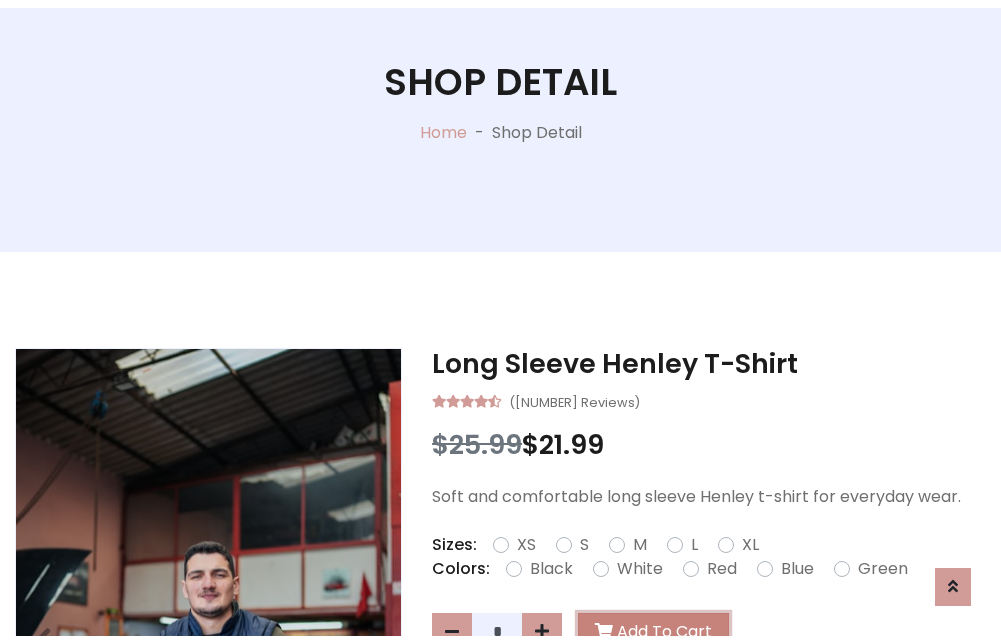 scroll, scrollTop: 0, scrollLeft: 0, axis: both 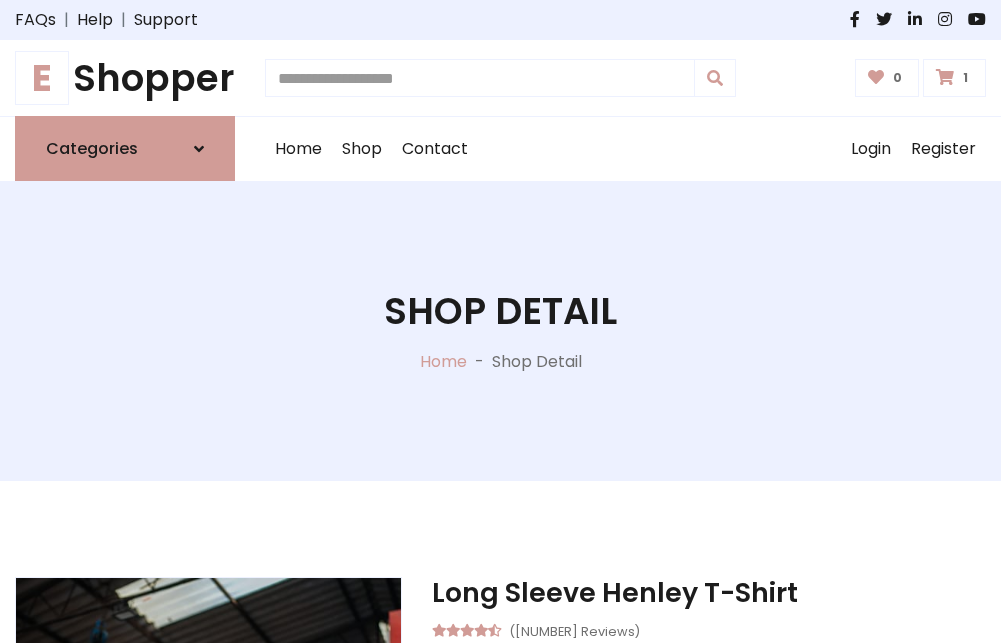 click at bounding box center (945, 77) 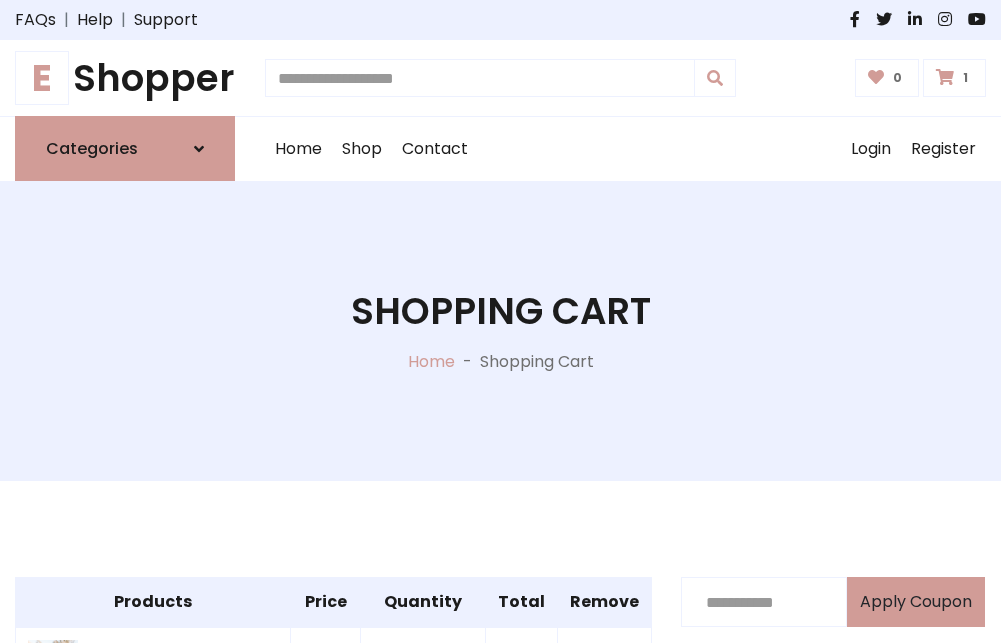 scroll, scrollTop: 474, scrollLeft: 0, axis: vertical 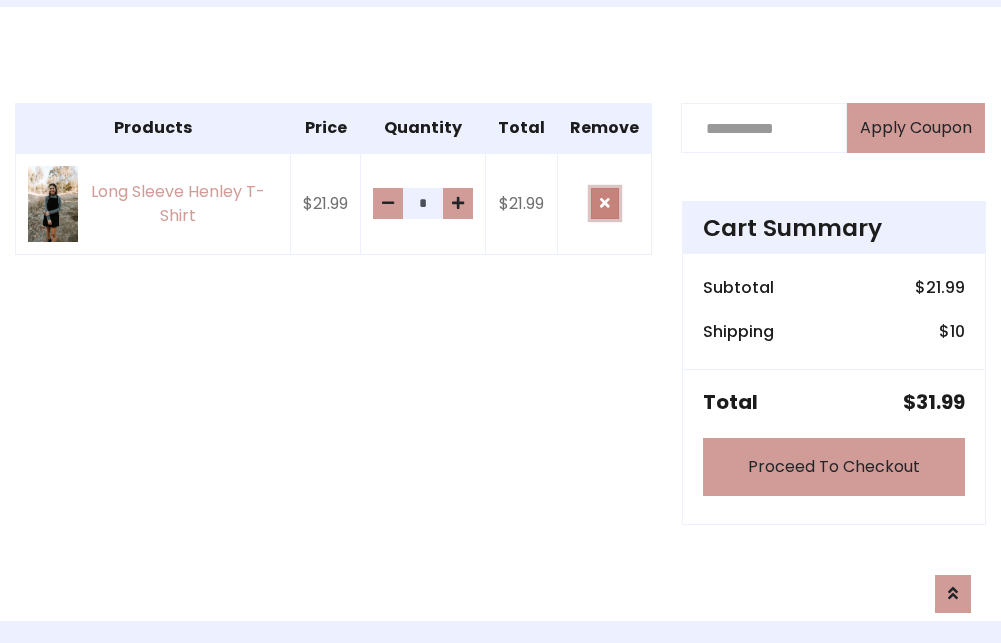 click at bounding box center (605, 203) 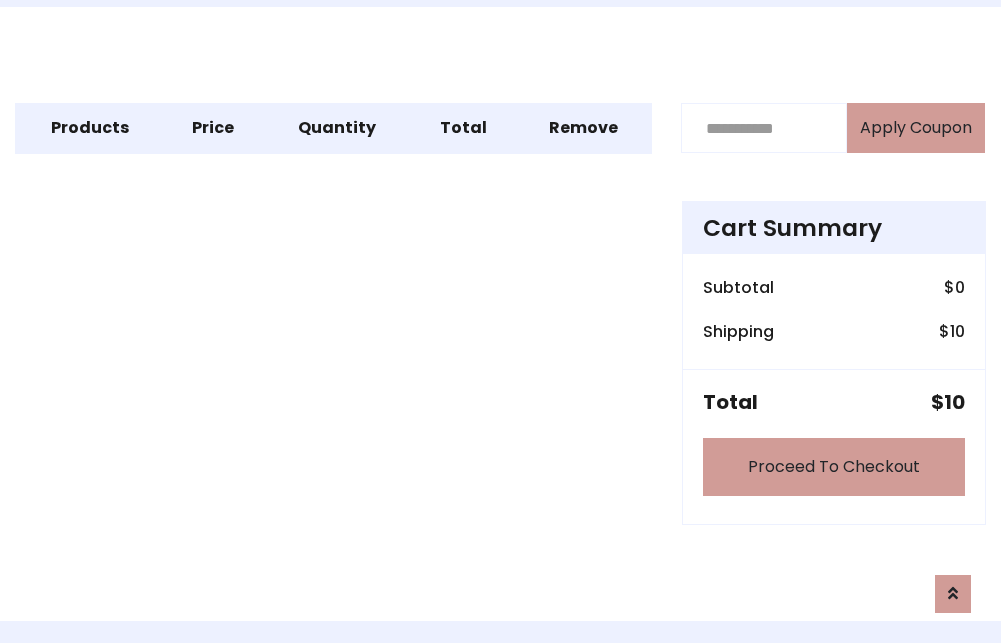 scroll, scrollTop: 247, scrollLeft: 0, axis: vertical 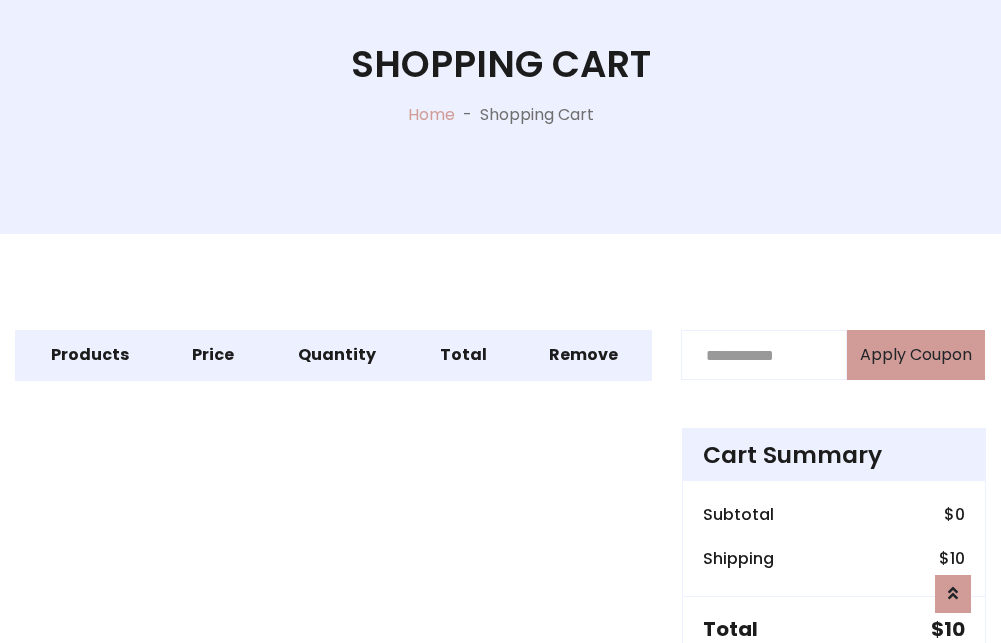 click on "Proceed To Checkout" at bounding box center [834, 694] 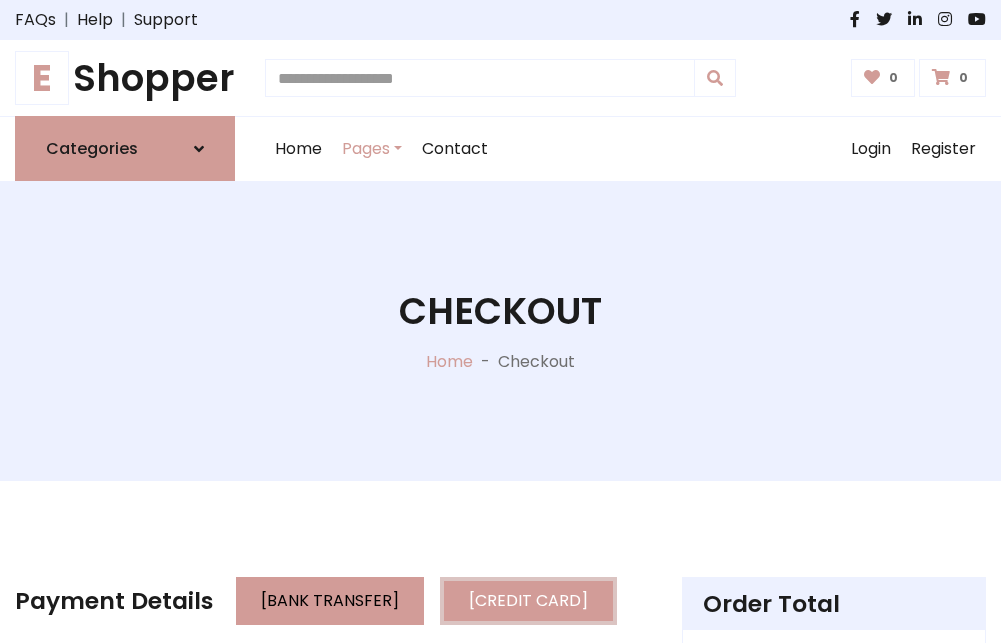 scroll, scrollTop: 137, scrollLeft: 0, axis: vertical 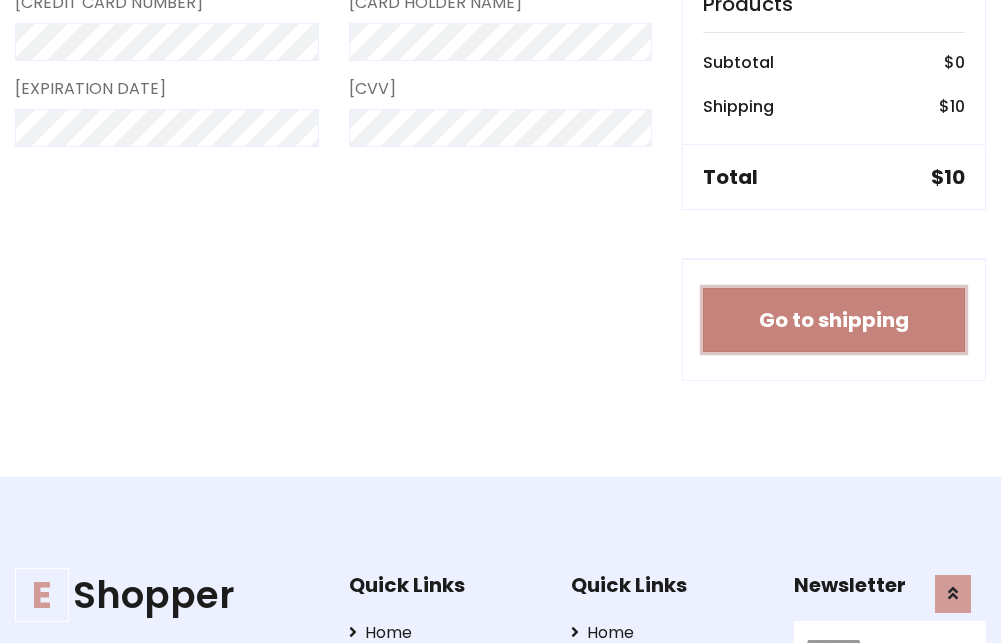click on "Go to shipping" at bounding box center (834, 320) 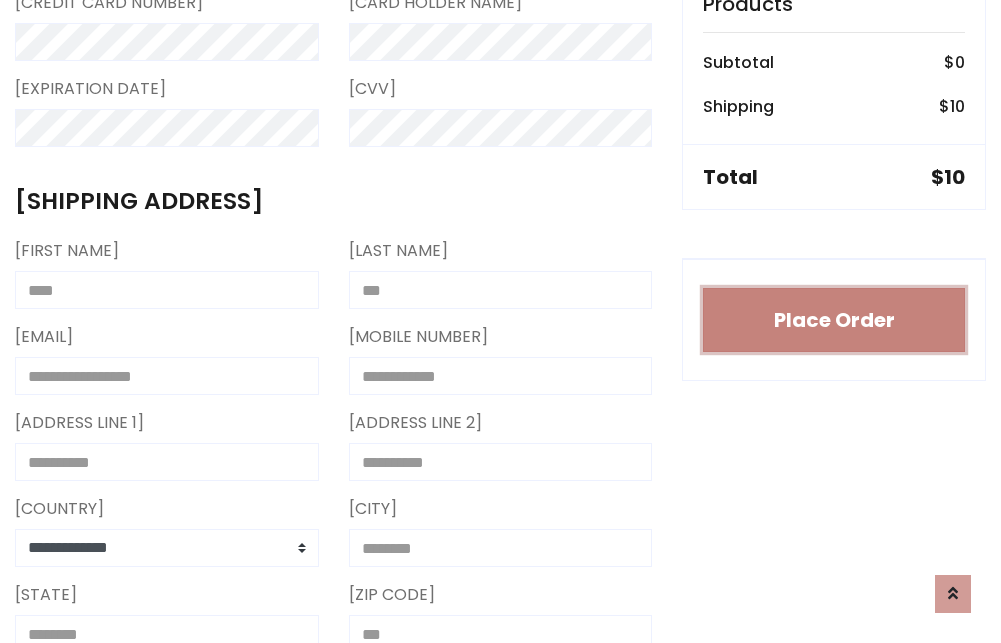 type 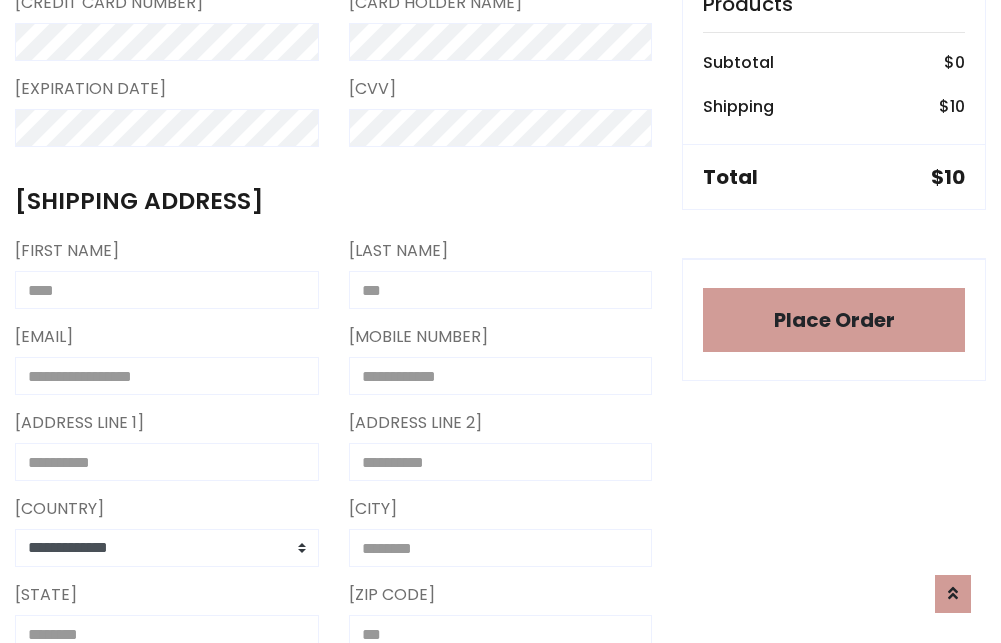 scroll, scrollTop: 1196, scrollLeft: 0, axis: vertical 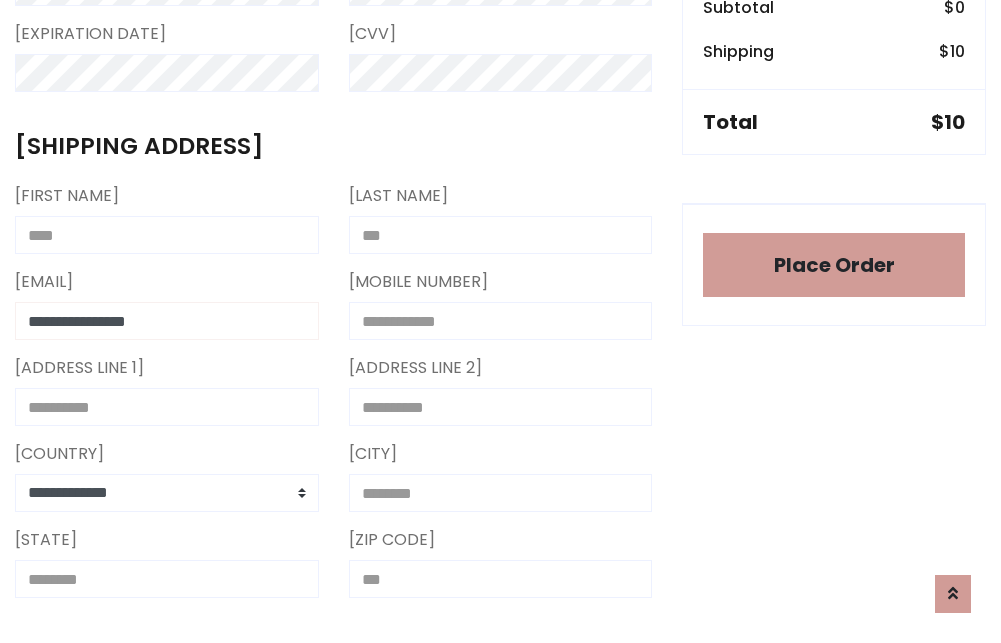 type on "**********" 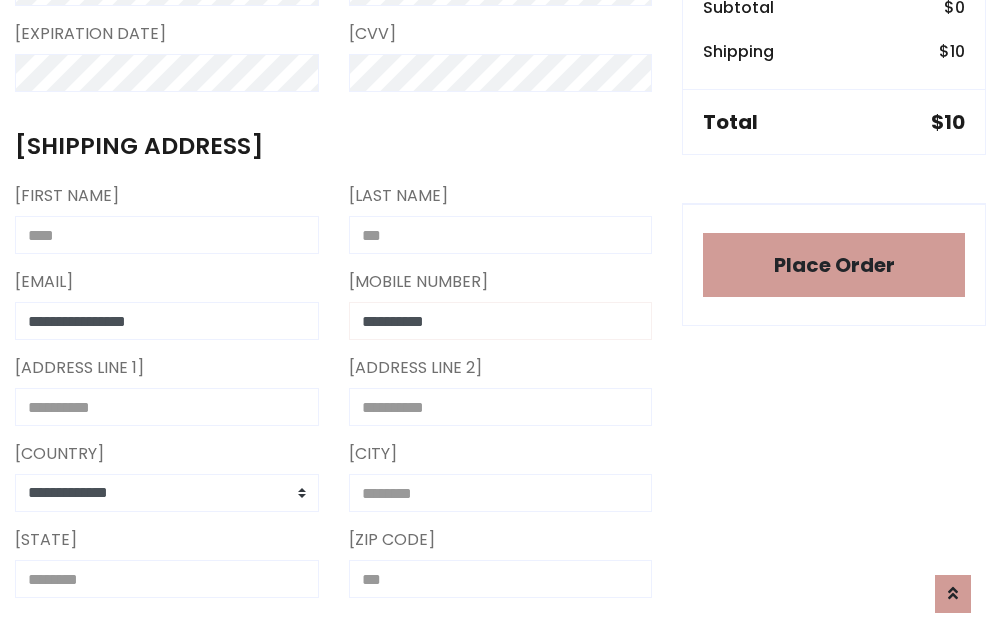 type on "**********" 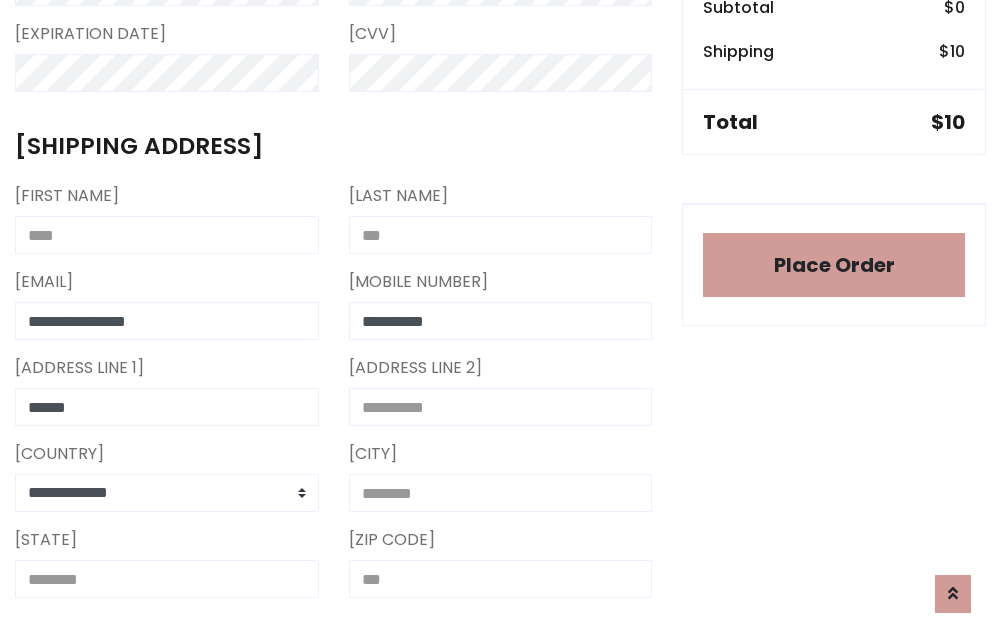 type on "******" 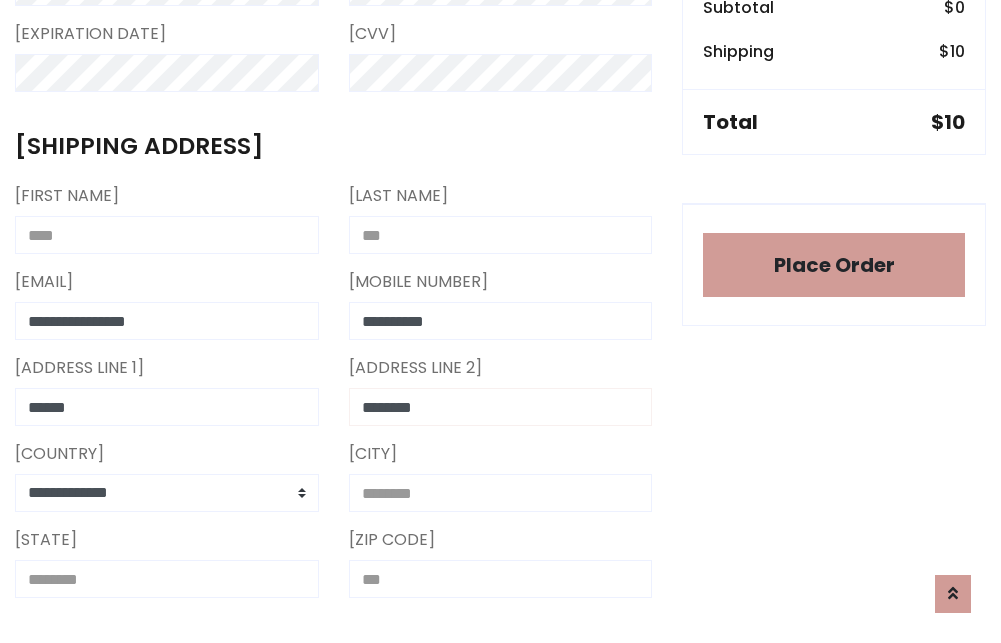 type on "********" 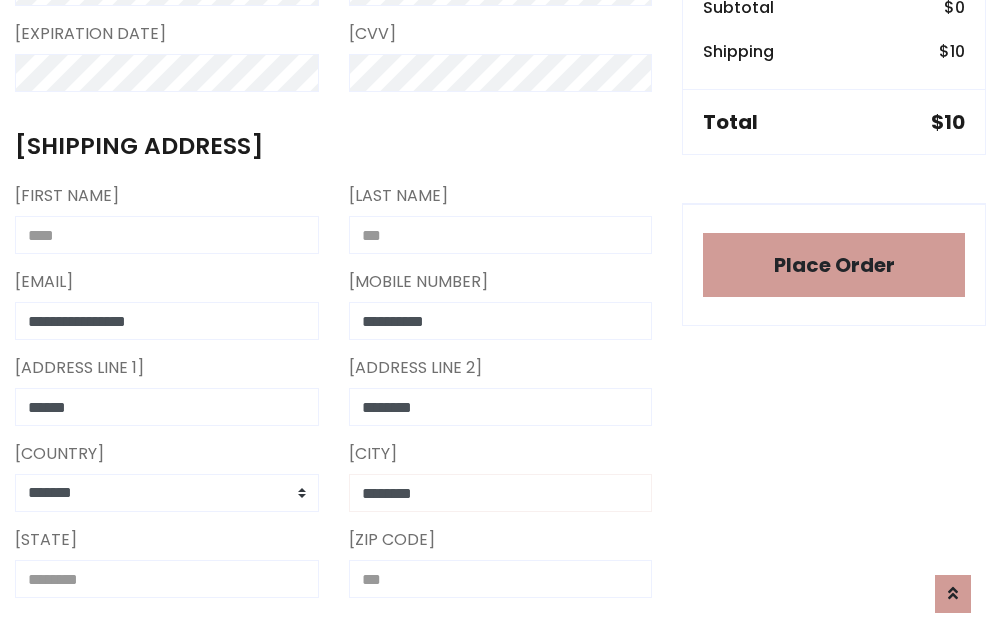 type on "********" 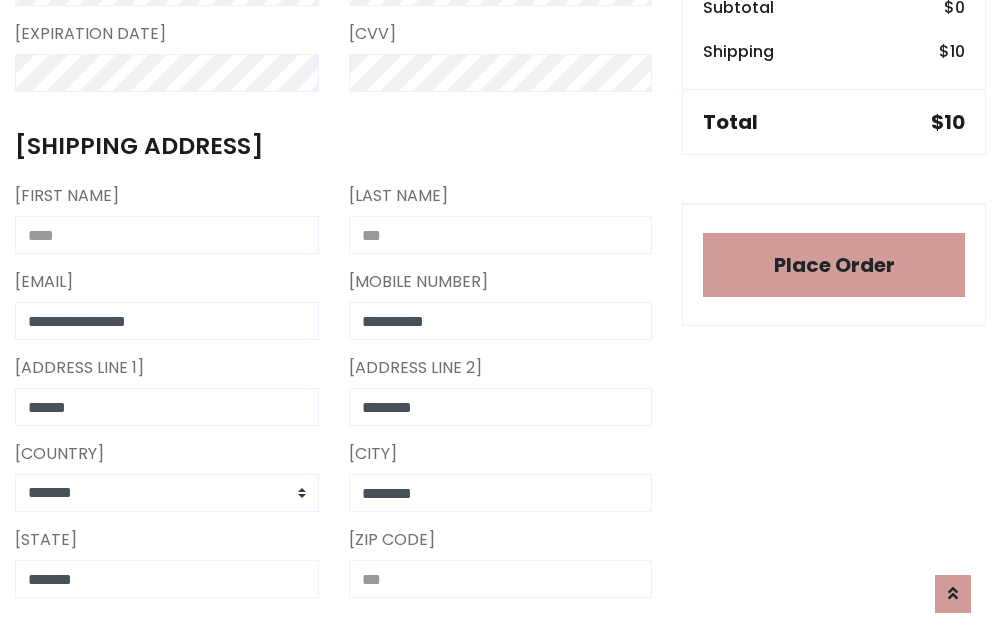 type on "*******" 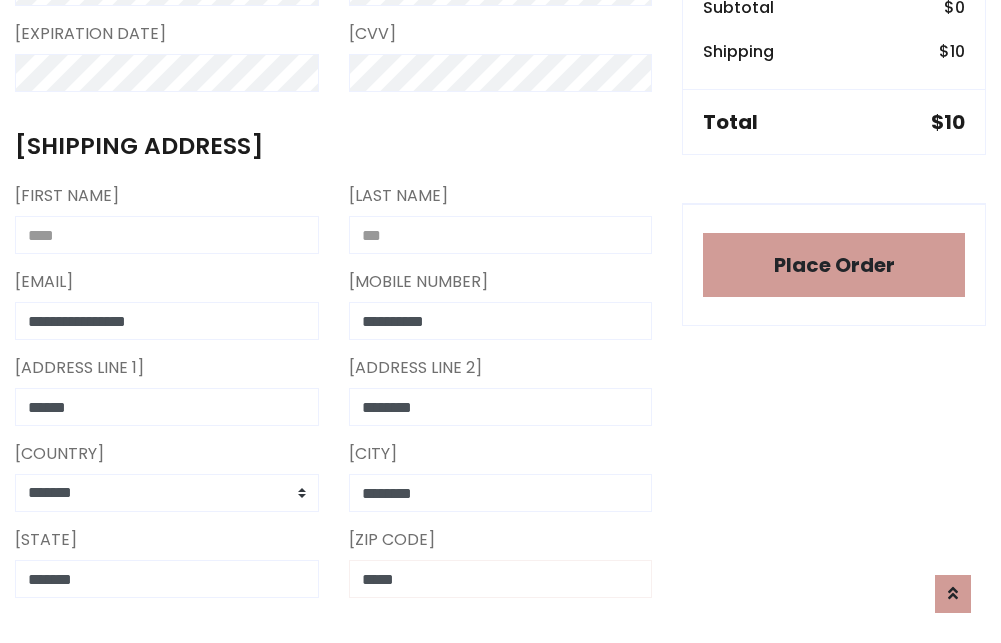 scroll, scrollTop: 403, scrollLeft: 0, axis: vertical 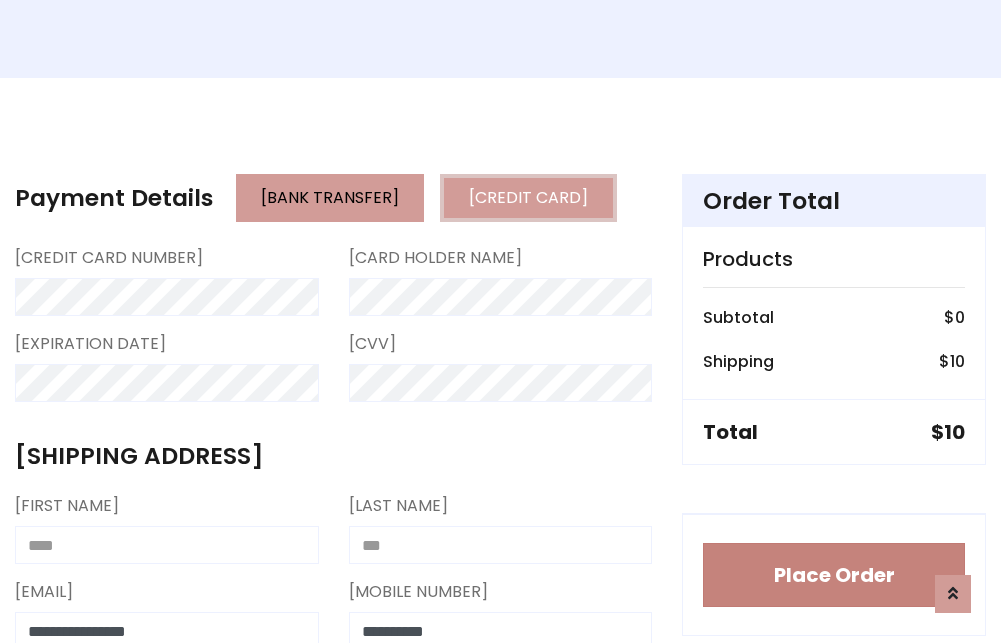 type on "*****" 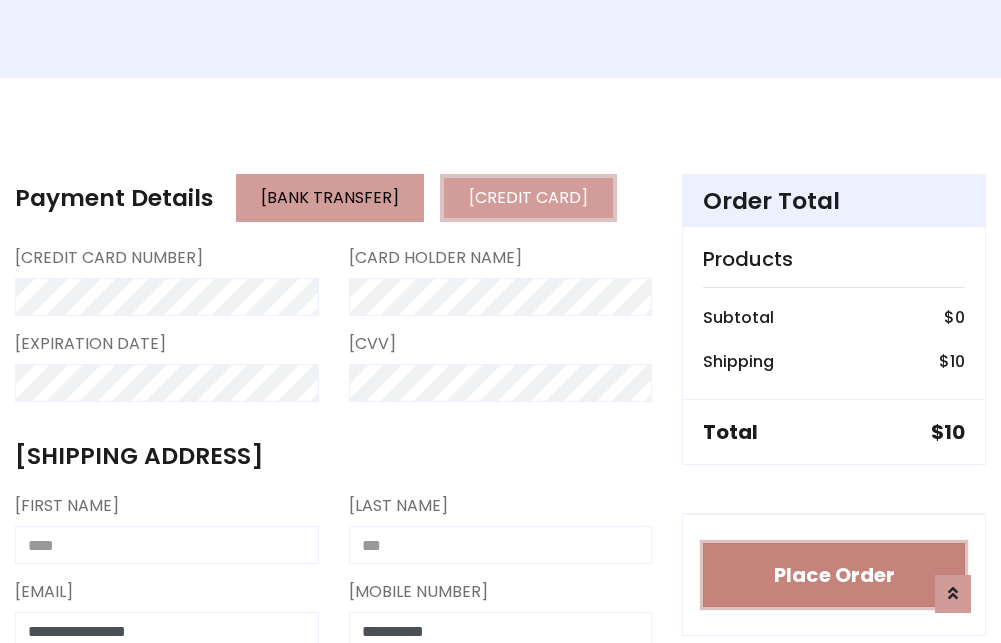 click on "Place Order" at bounding box center (834, 575) 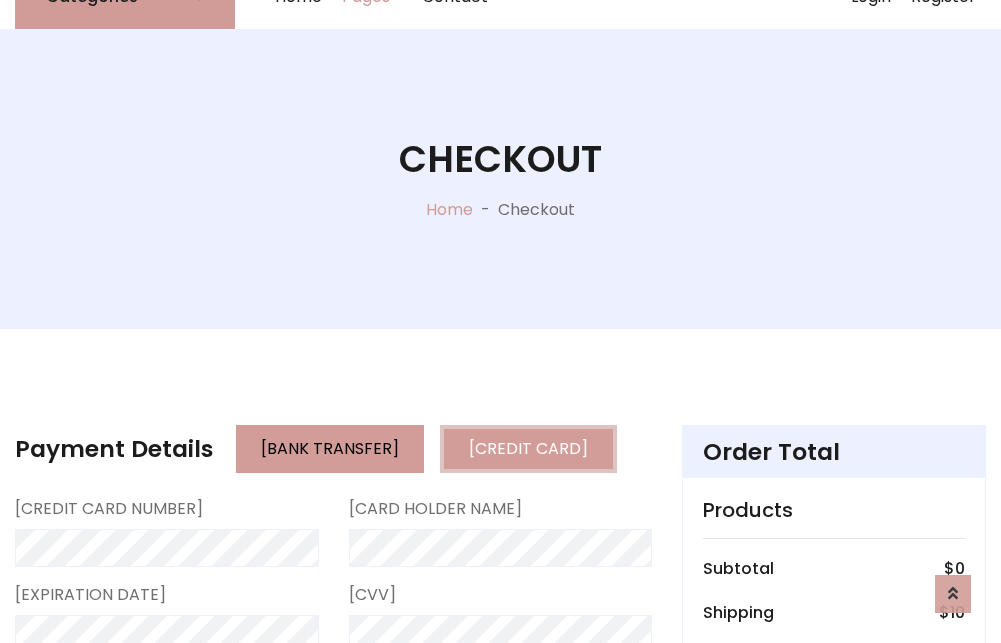 scroll, scrollTop: 0, scrollLeft: 0, axis: both 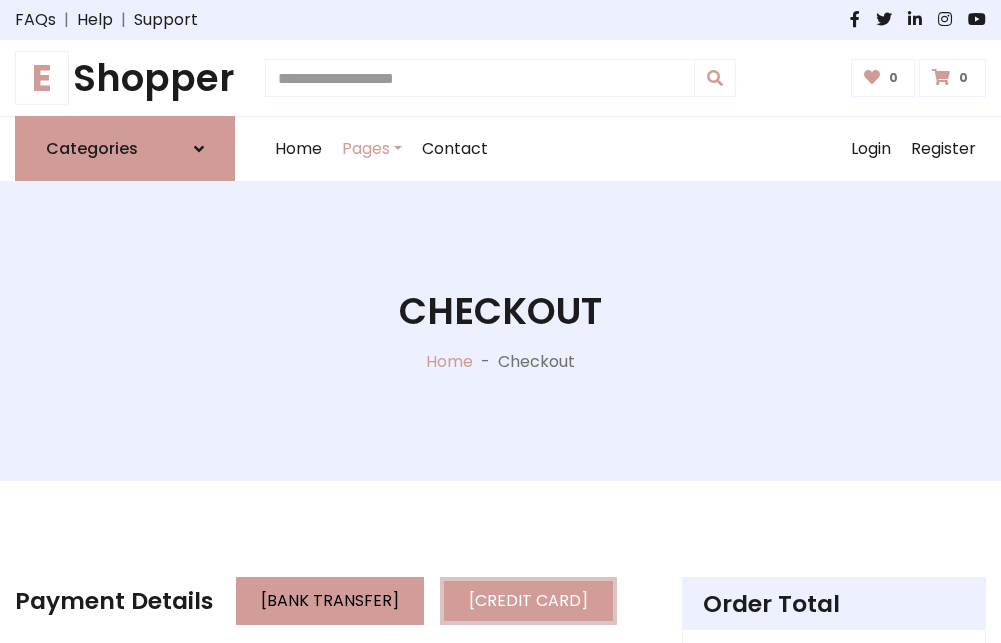 click on "E Shopper" at bounding box center (125, 78) 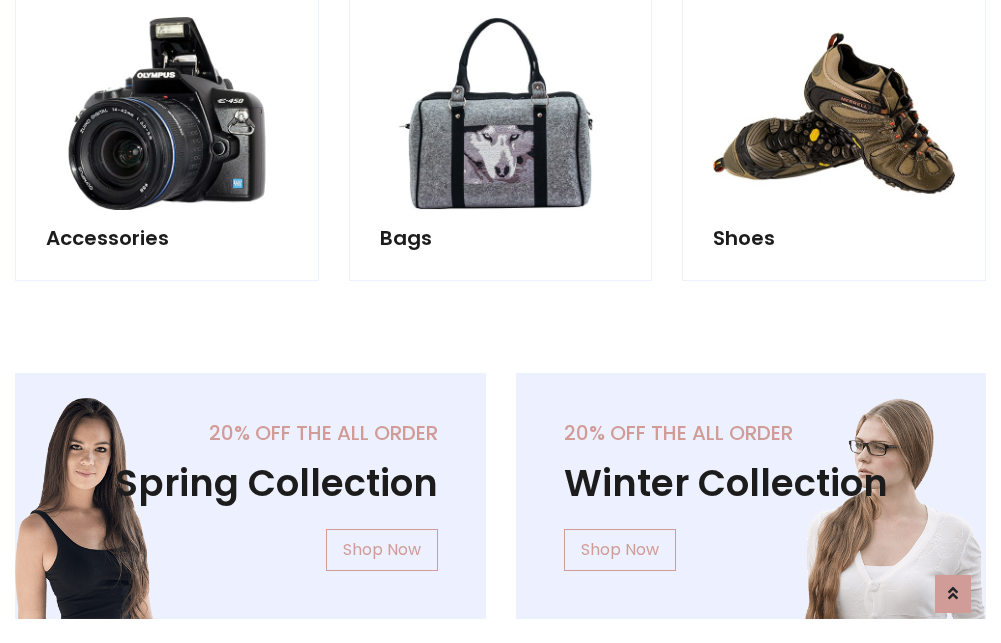 scroll, scrollTop: 770, scrollLeft: 0, axis: vertical 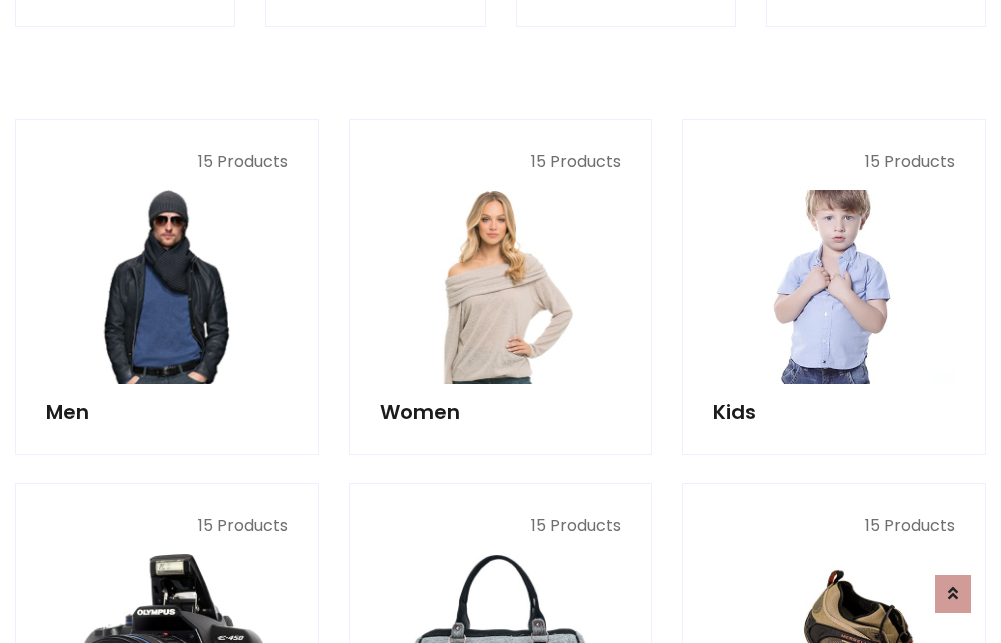 click at bounding box center (834, 287) 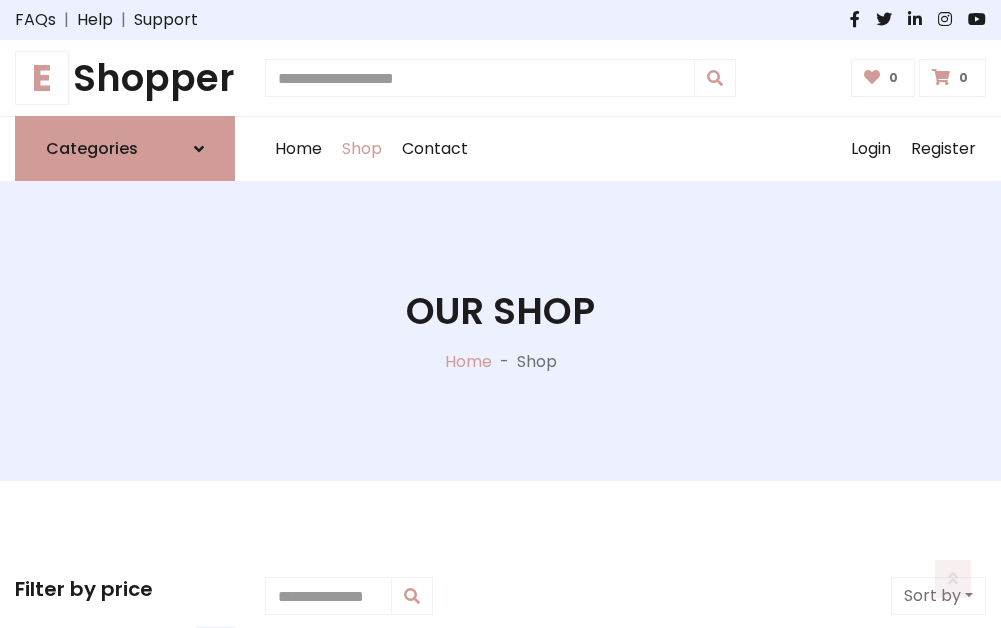 scroll, scrollTop: 549, scrollLeft: 0, axis: vertical 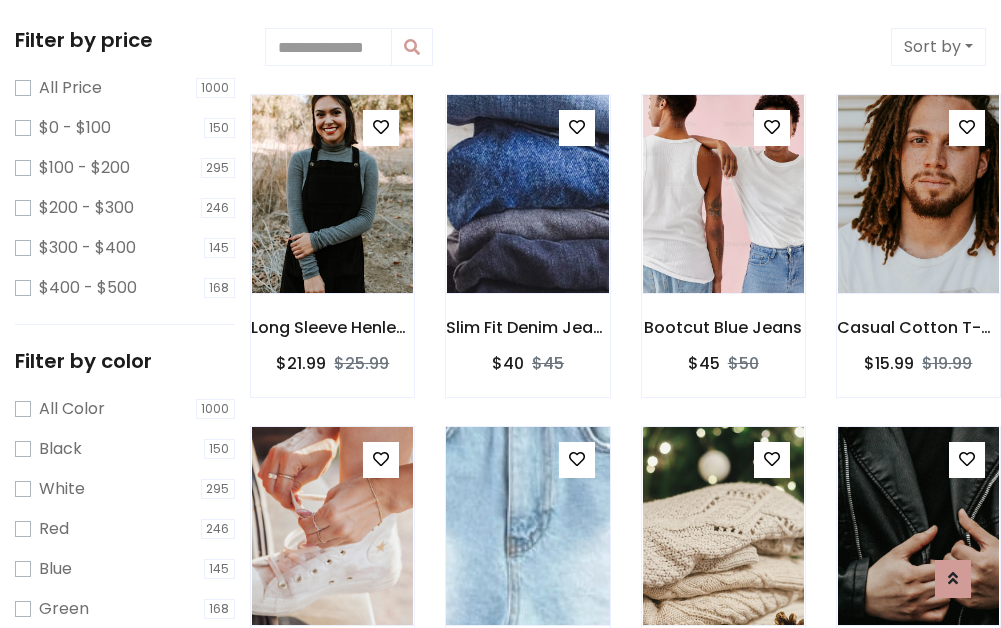 click at bounding box center (381, 127) 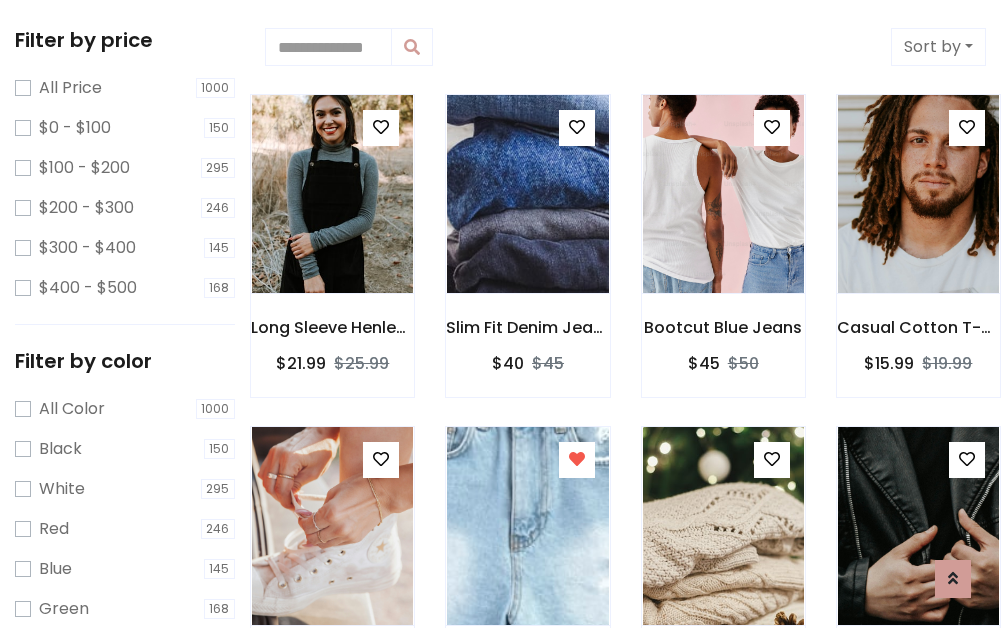 click at bounding box center [332, 857] 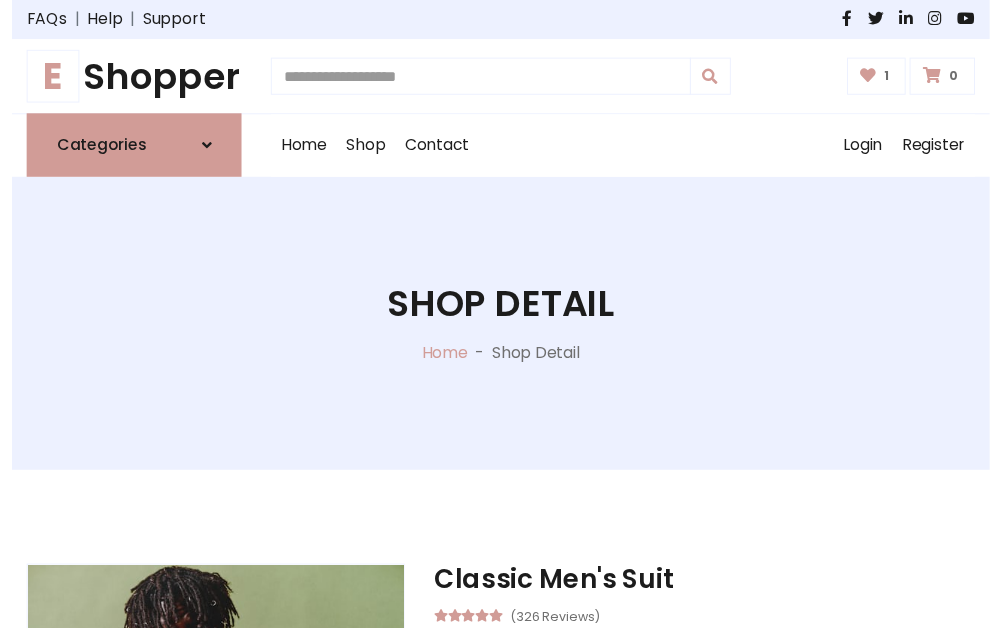 scroll, scrollTop: 262, scrollLeft: 0, axis: vertical 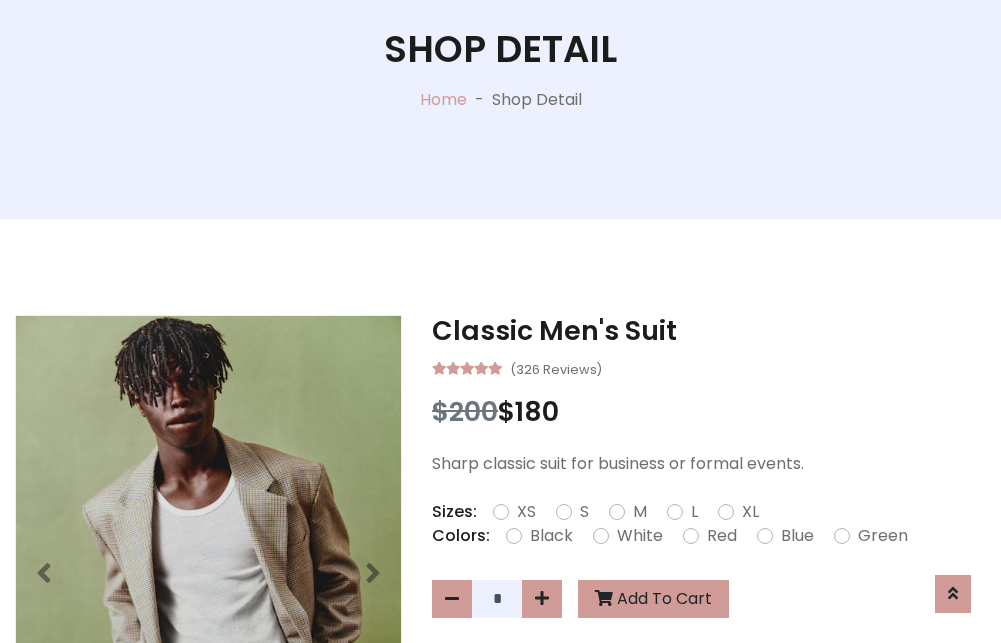 click on "XL" at bounding box center (750, 512) 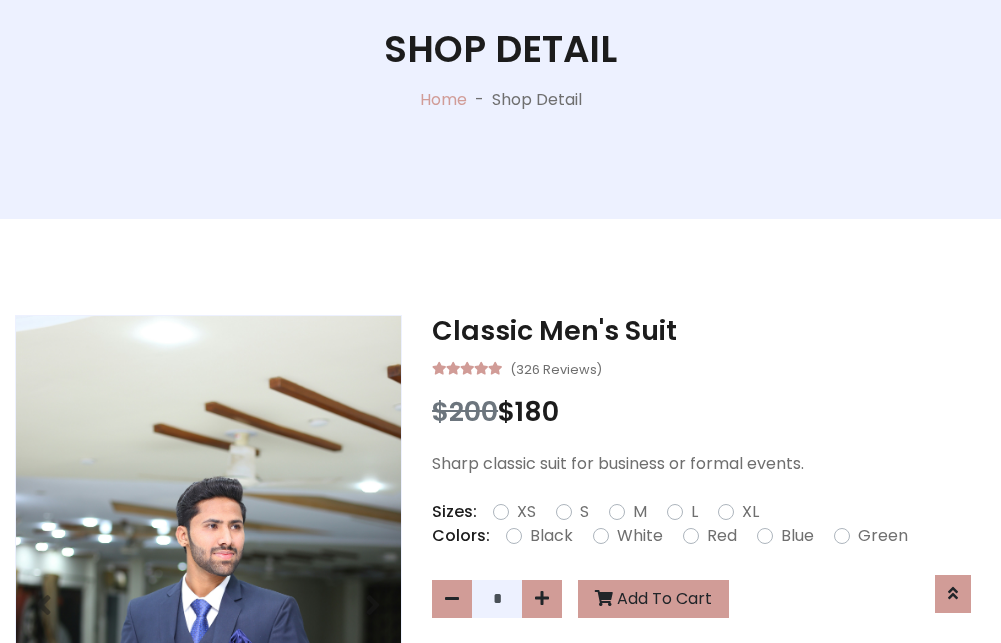 click on "Black" at bounding box center (551, 536) 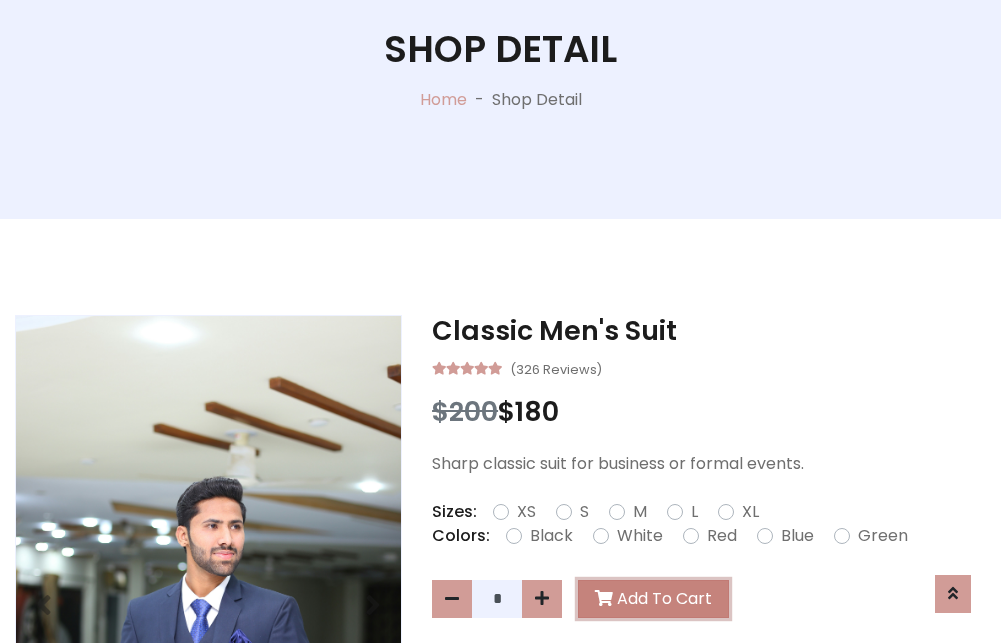 click on "Add To Cart" at bounding box center [653, 599] 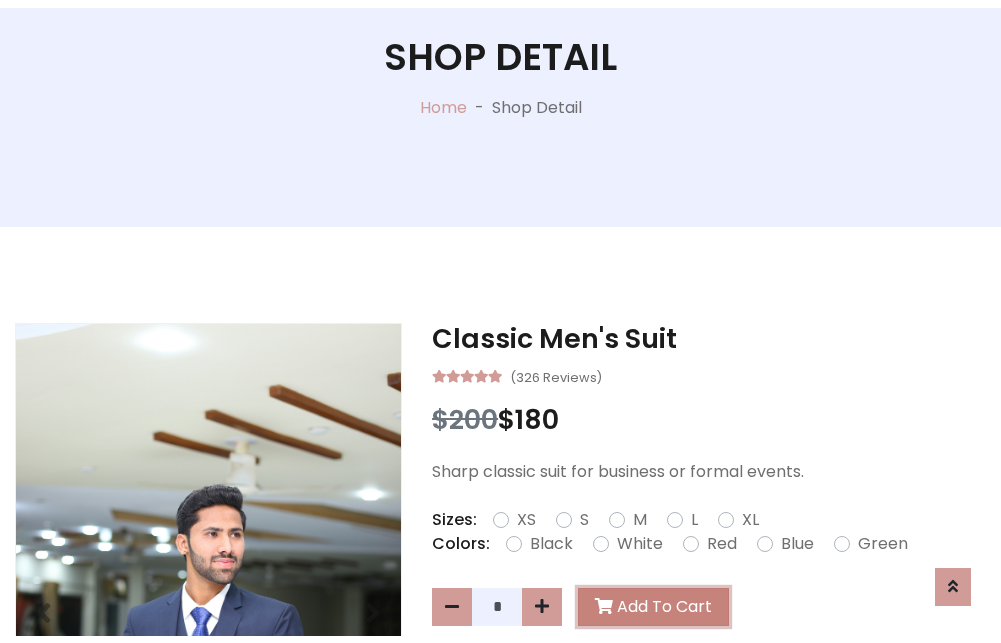 scroll, scrollTop: 0, scrollLeft: 0, axis: both 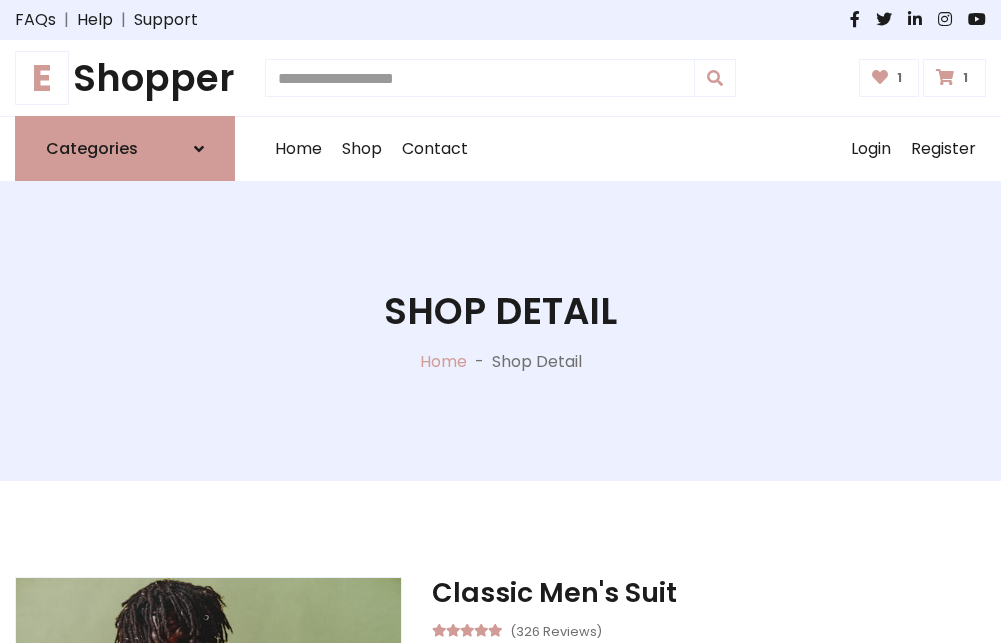 click at bounding box center [945, 77] 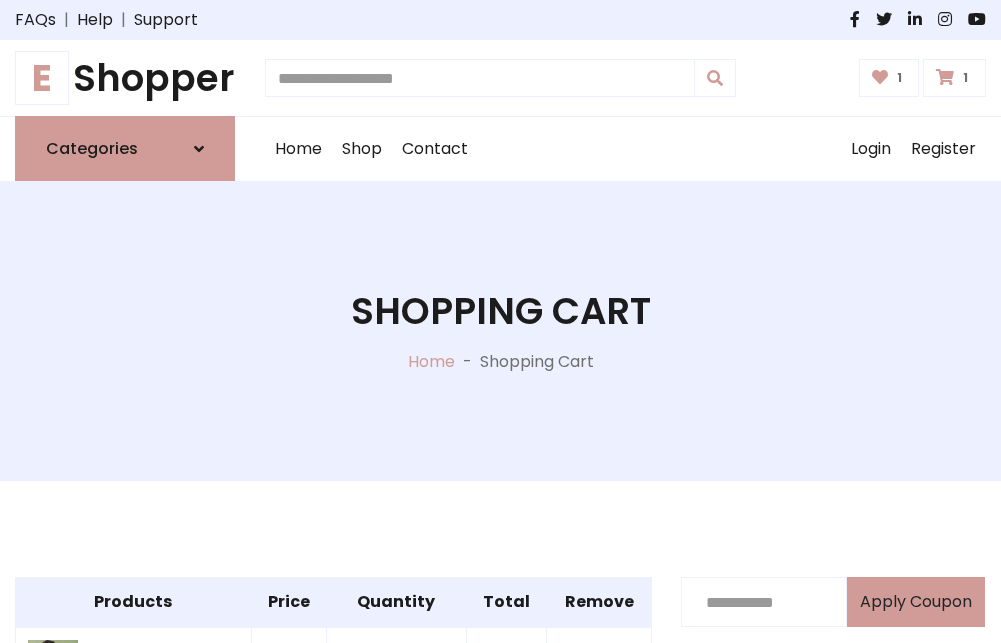 scroll, scrollTop: 570, scrollLeft: 0, axis: vertical 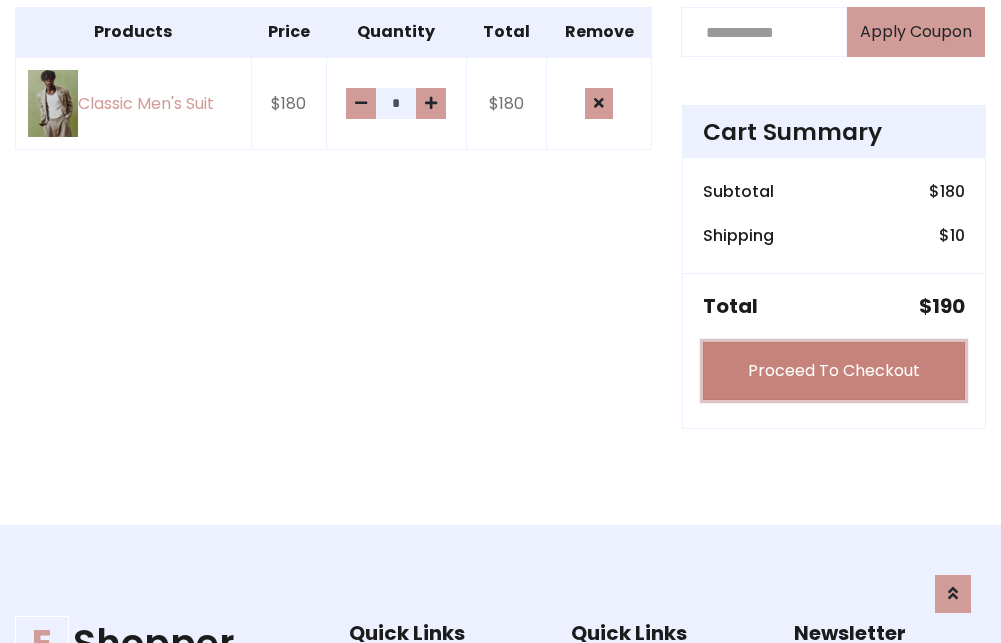 click on "Proceed To Checkout" at bounding box center (834, 371) 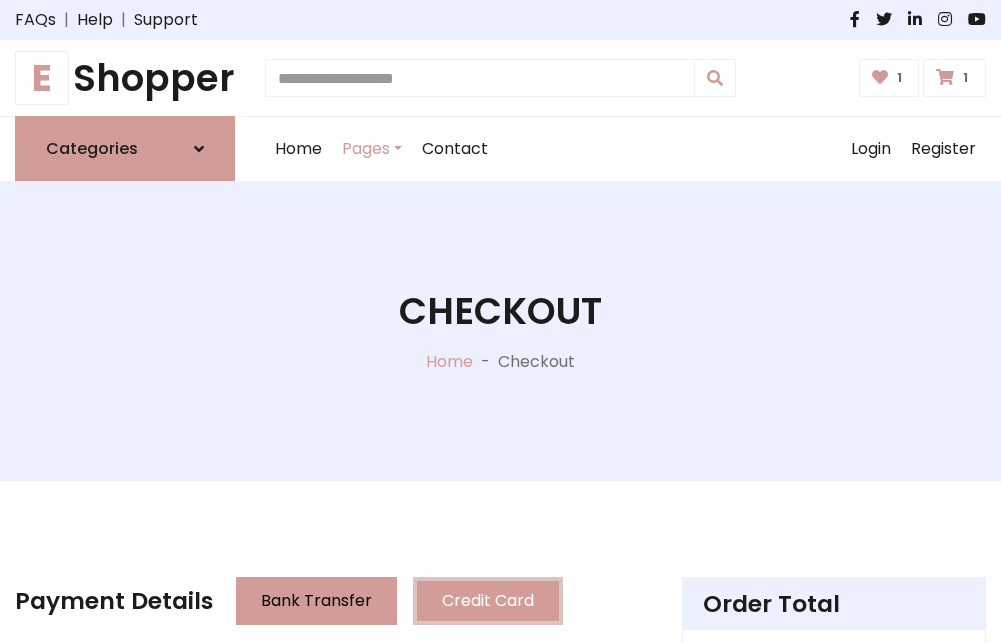 scroll, scrollTop: 201, scrollLeft: 0, axis: vertical 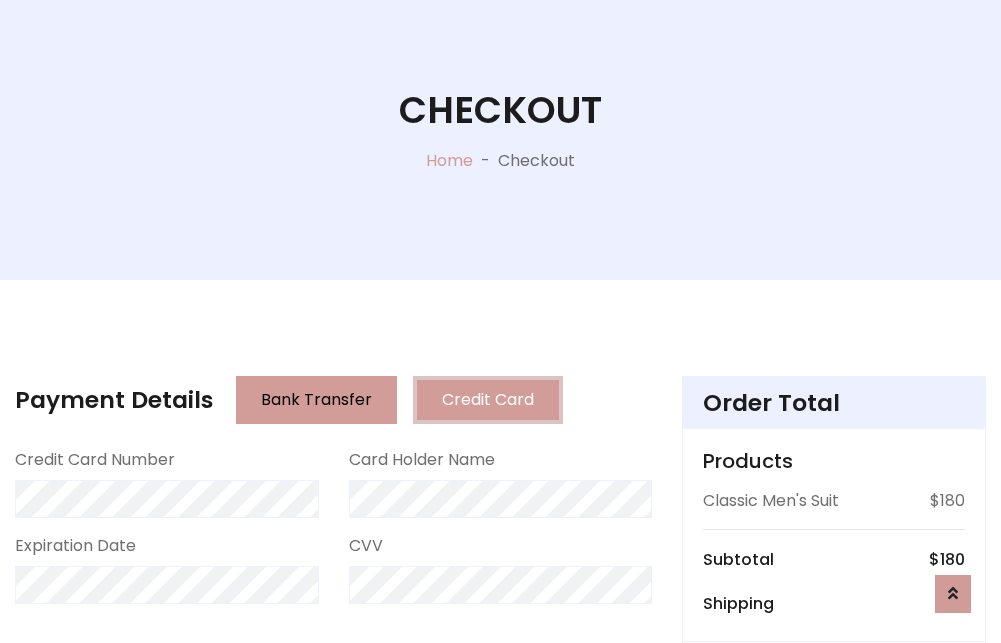click on "Go to shipping" at bounding box center (834, 817) 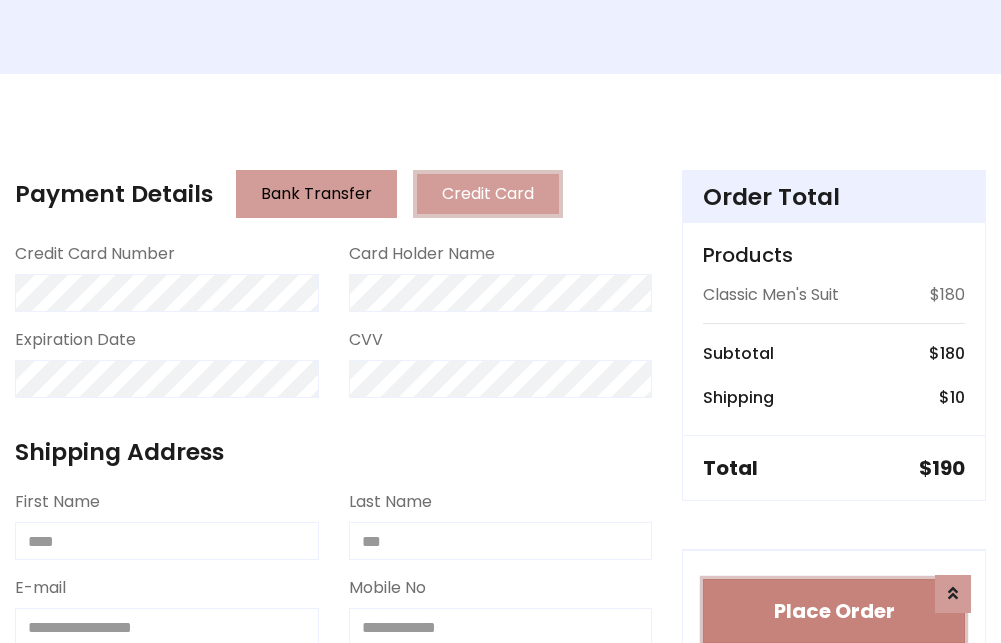 type 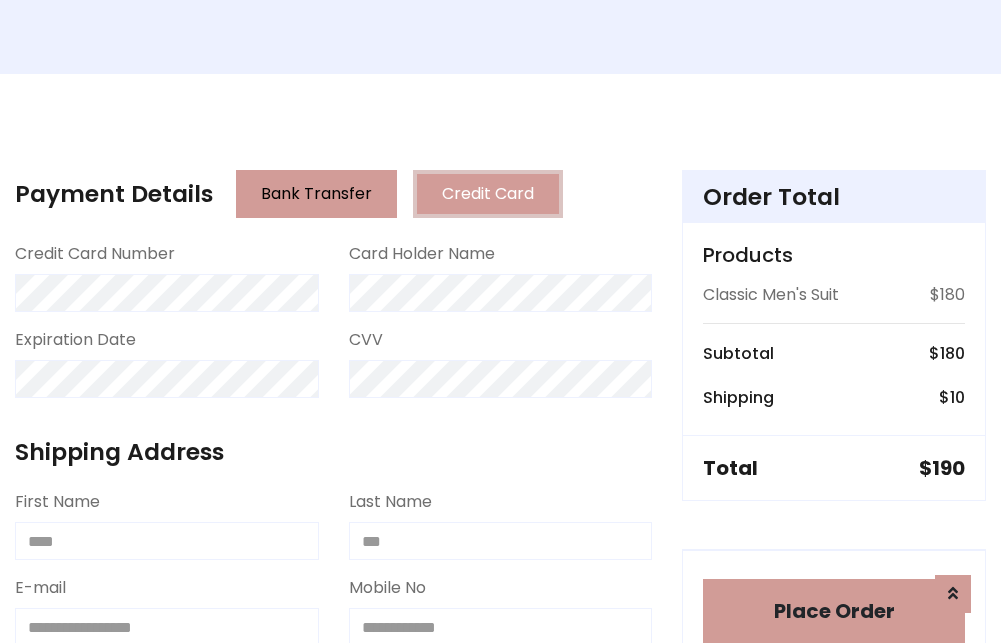 scroll, scrollTop: 1196, scrollLeft: 0, axis: vertical 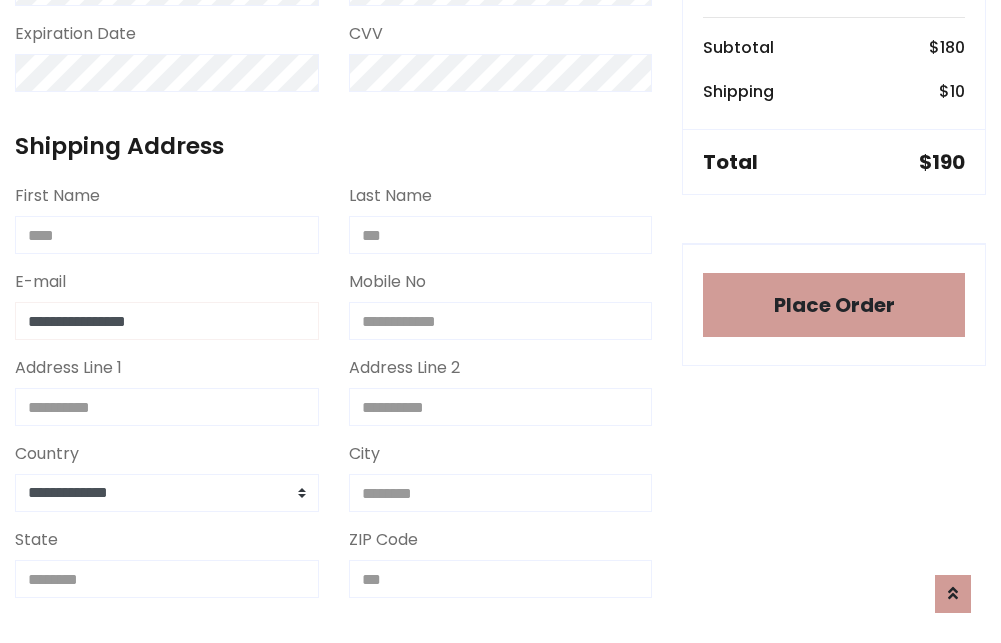 type on "**********" 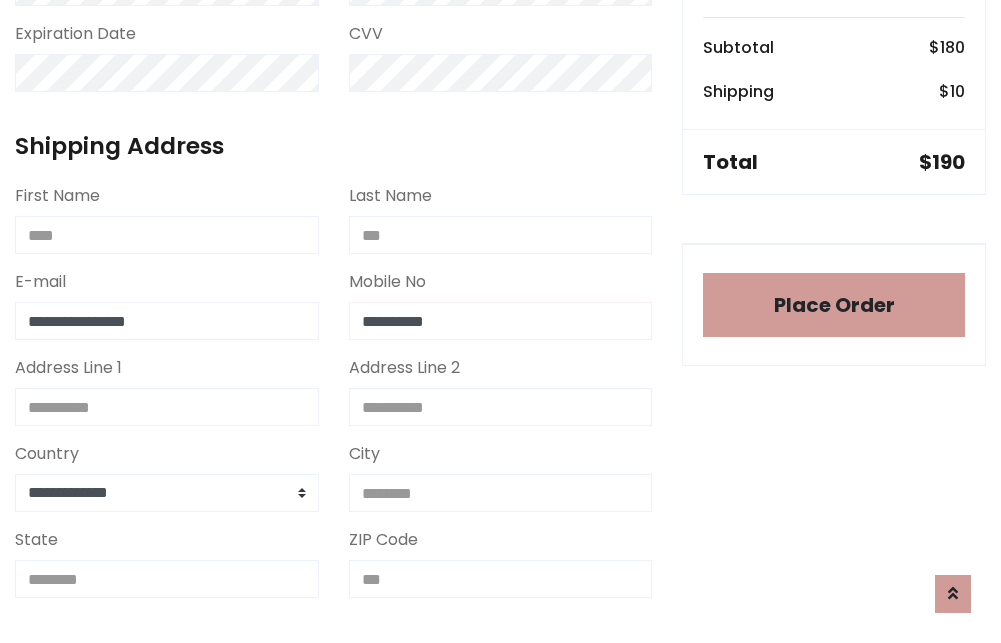 scroll, scrollTop: 573, scrollLeft: 0, axis: vertical 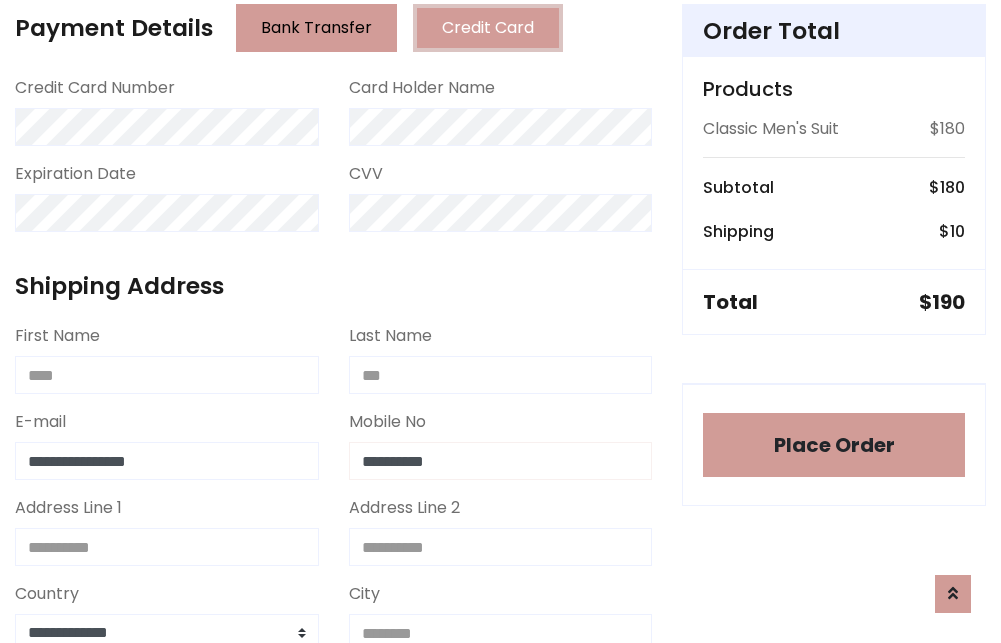 type on "**********" 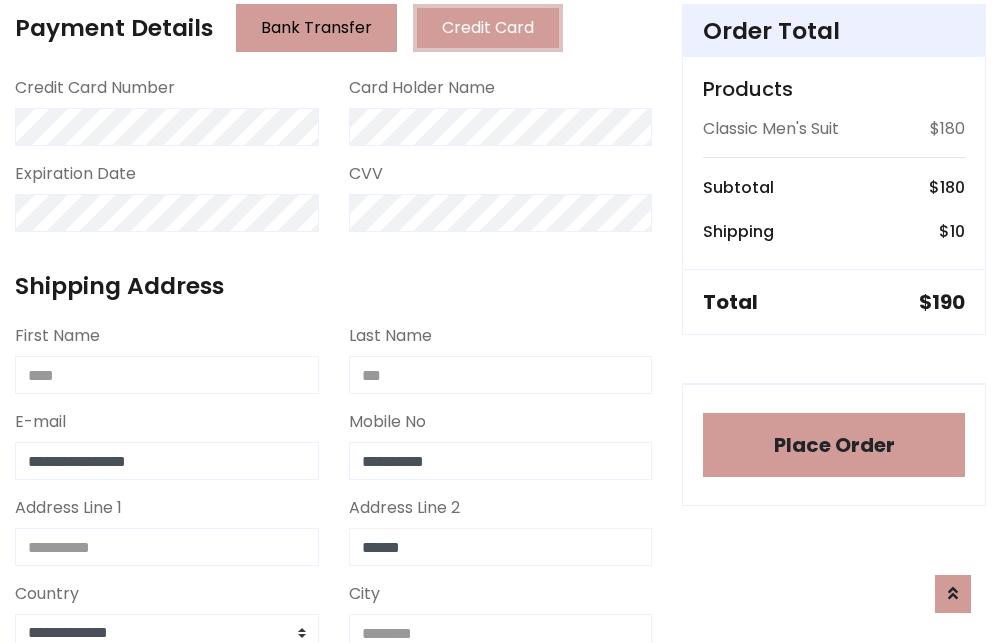 type on "******" 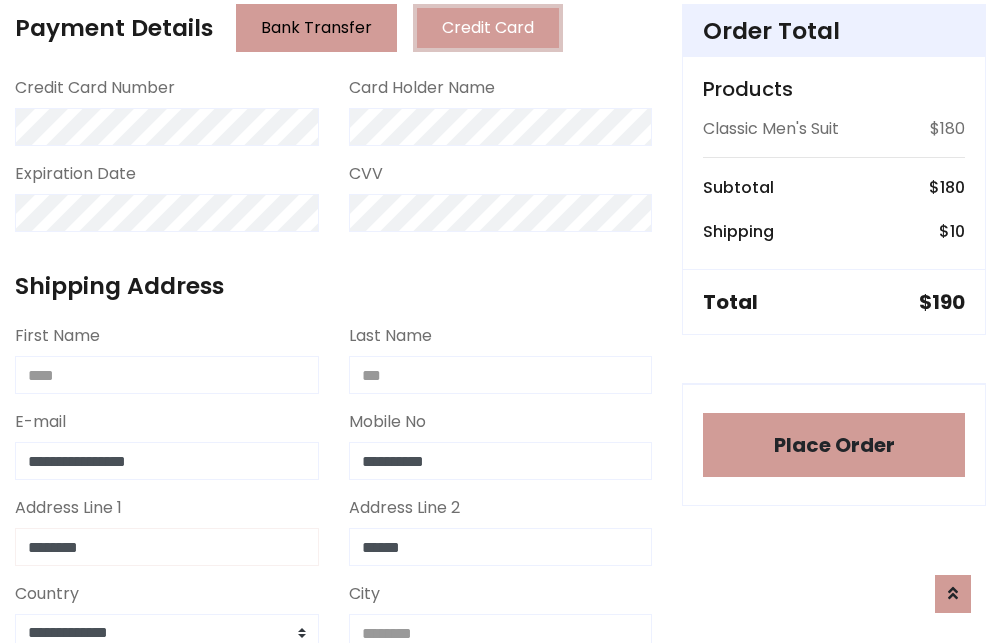 type on "********" 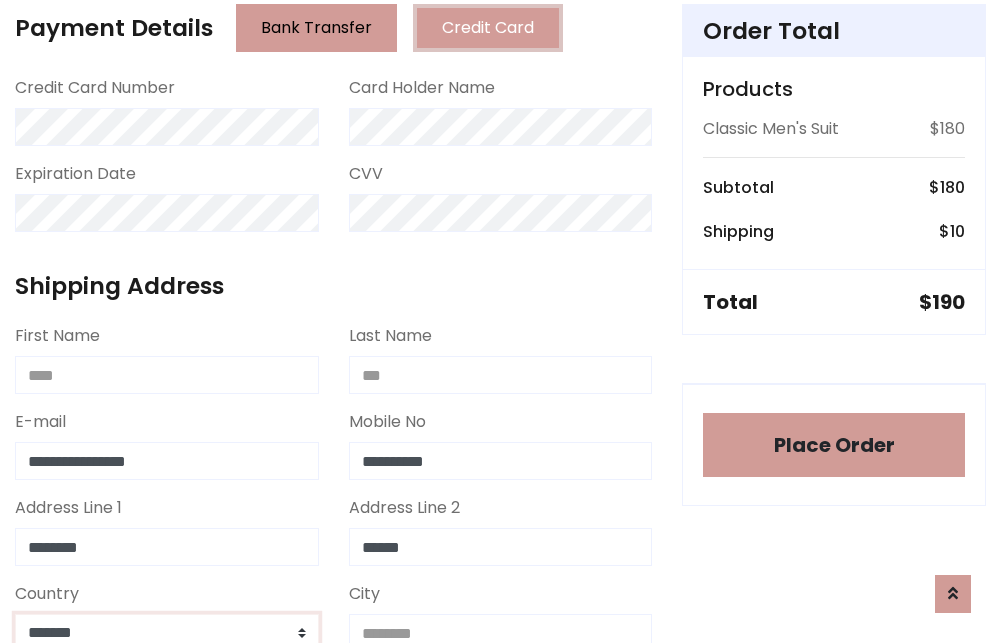 scroll, scrollTop: 583, scrollLeft: 0, axis: vertical 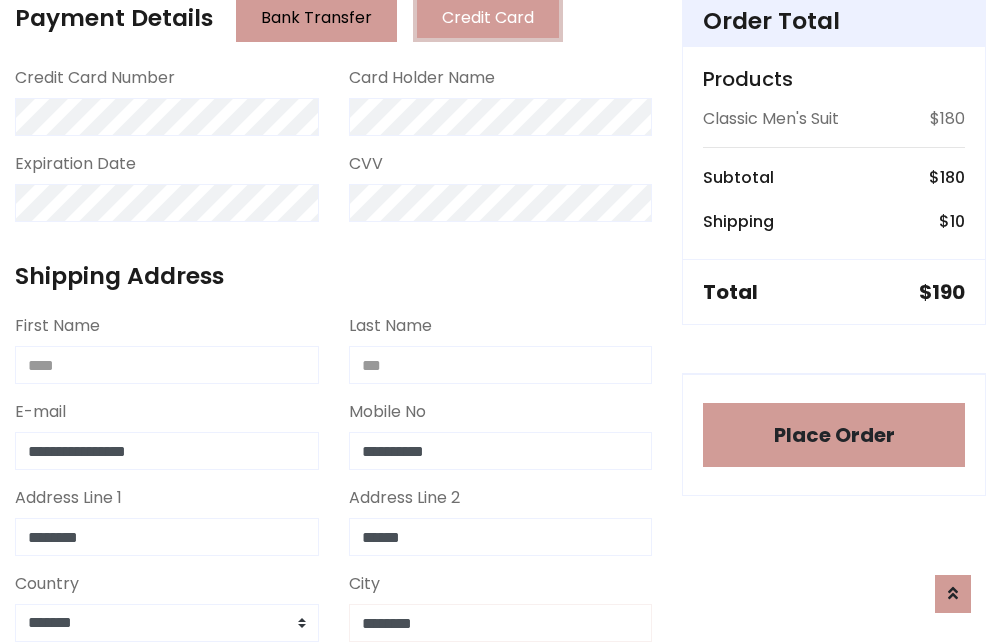 type on "********" 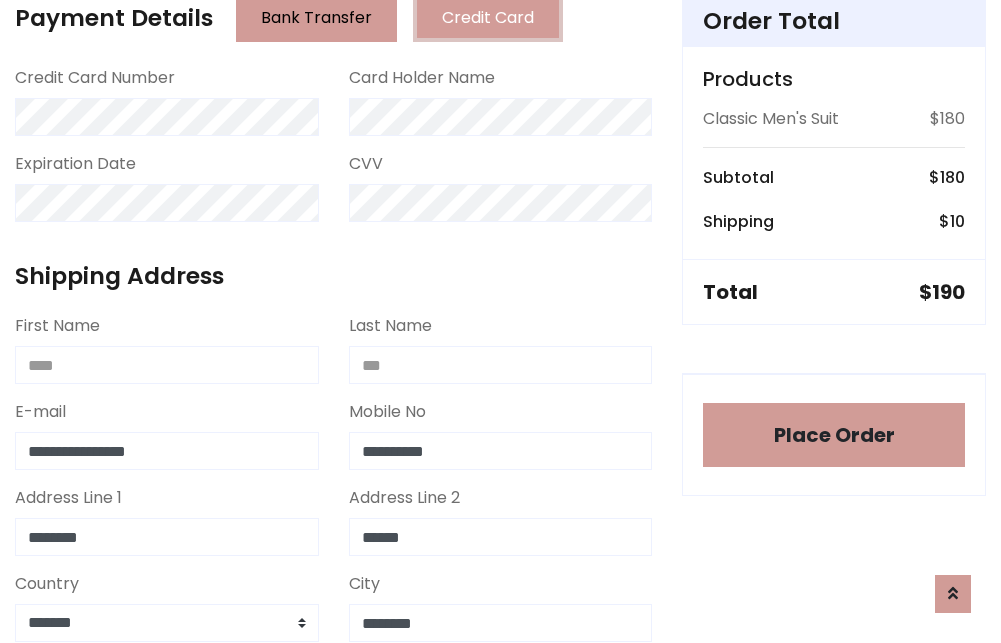 scroll, scrollTop: 971, scrollLeft: 0, axis: vertical 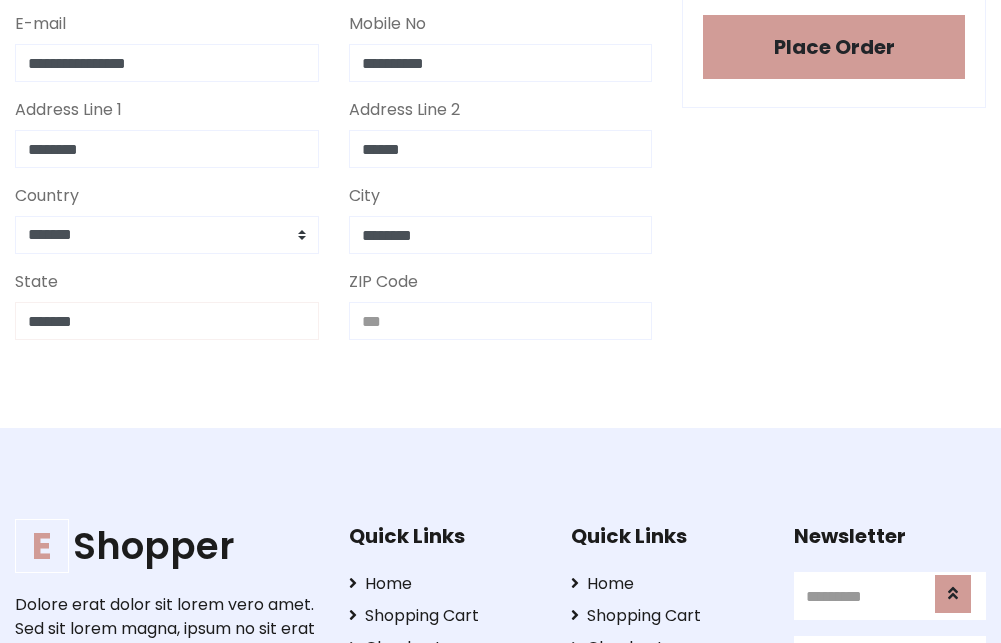 type on "*******" 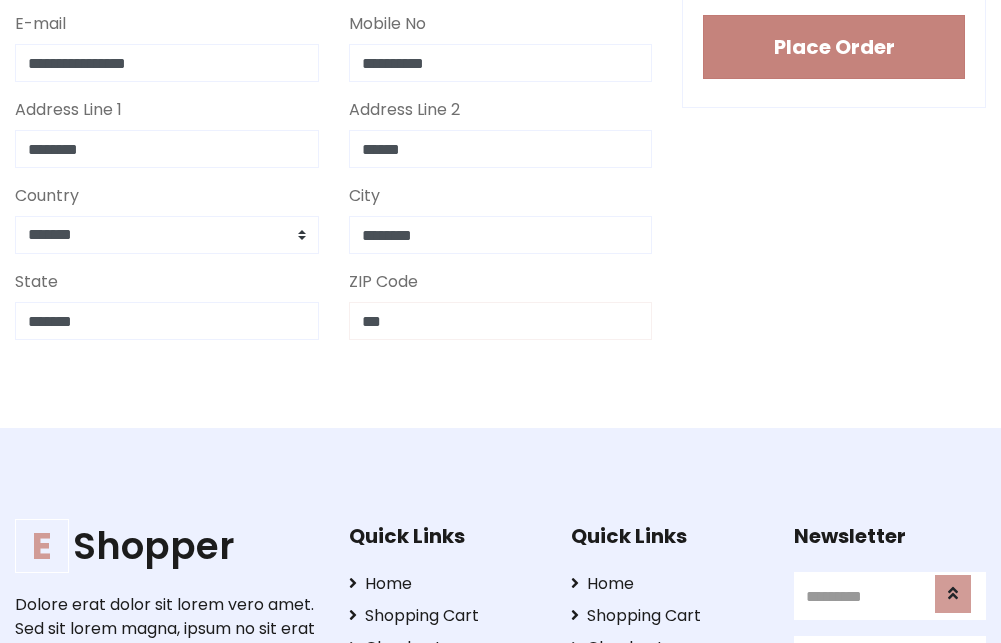 type on "***" 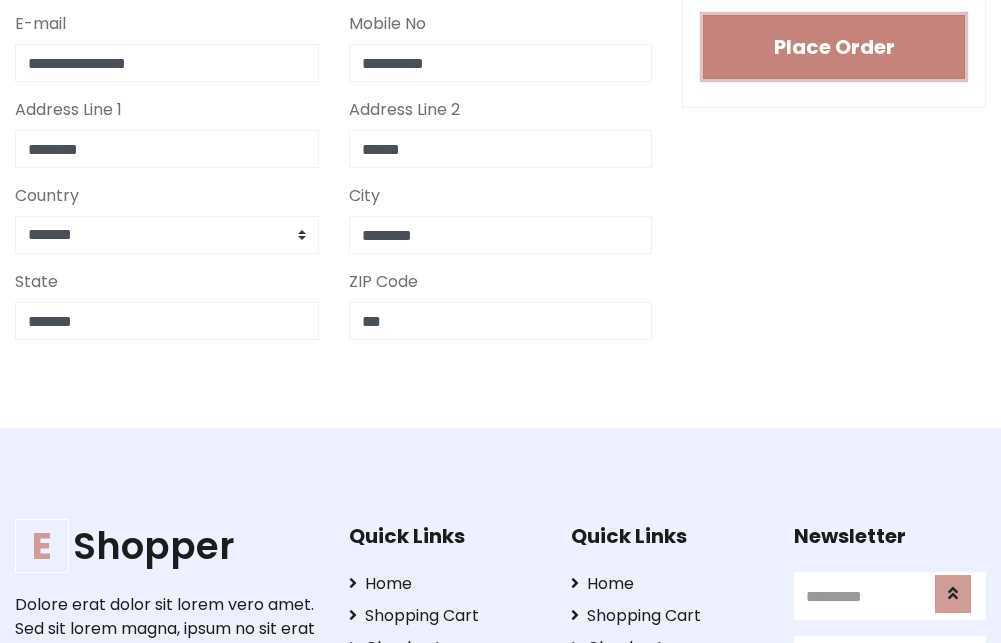 click on "Place Order" at bounding box center (834, 47) 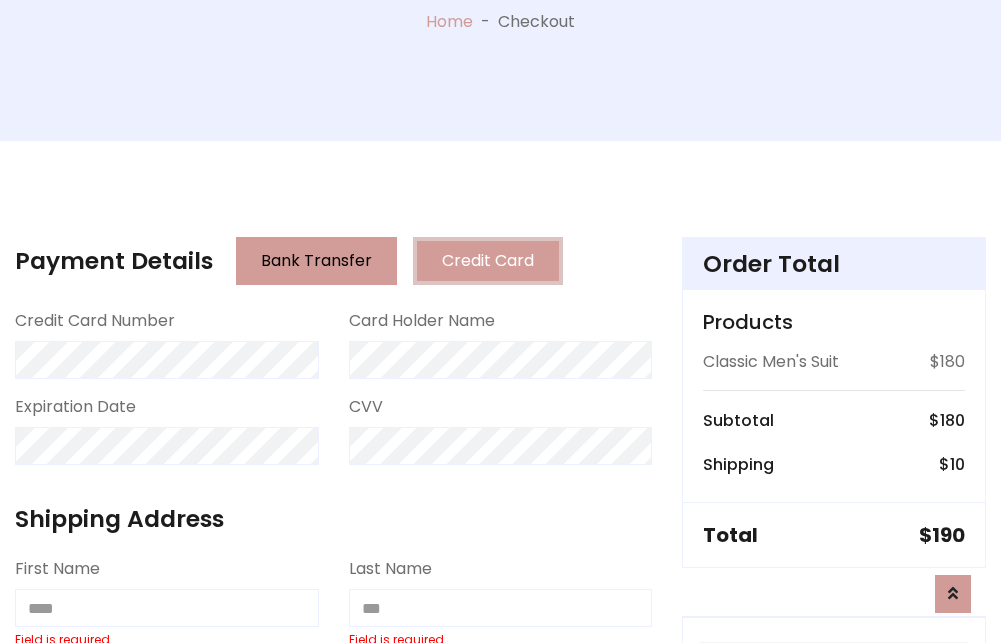 scroll, scrollTop: 0, scrollLeft: 0, axis: both 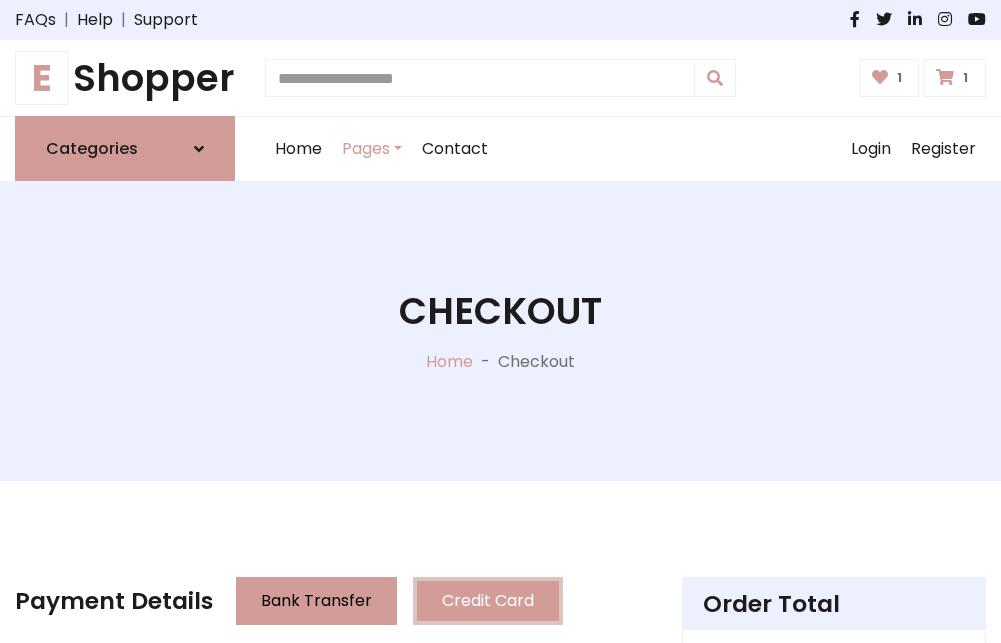 click on "E" at bounding box center [42, 78] 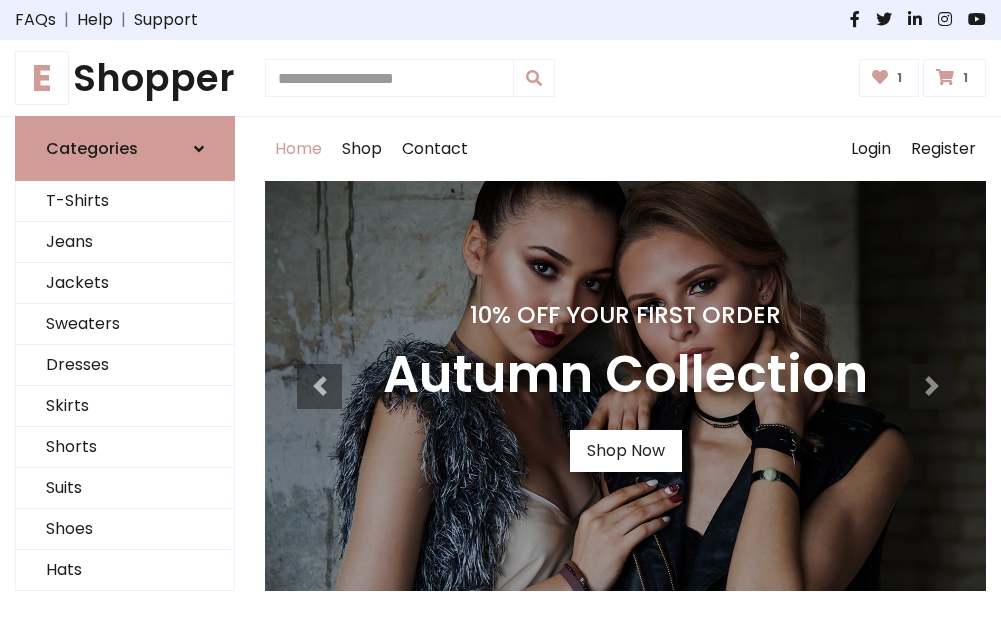 scroll, scrollTop: 0, scrollLeft: 0, axis: both 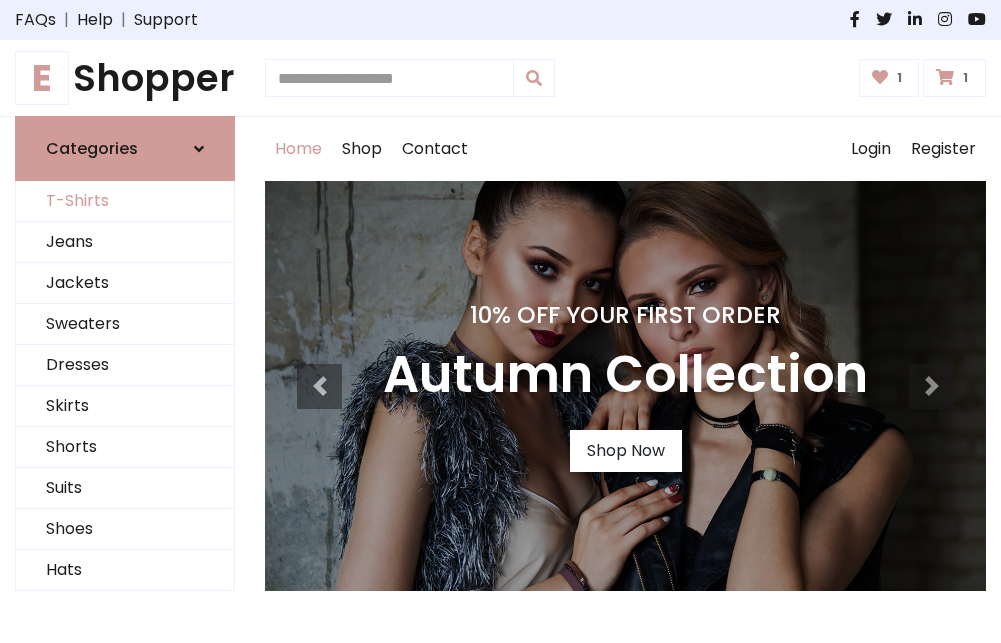 click on "T-Shirts" at bounding box center (125, 201) 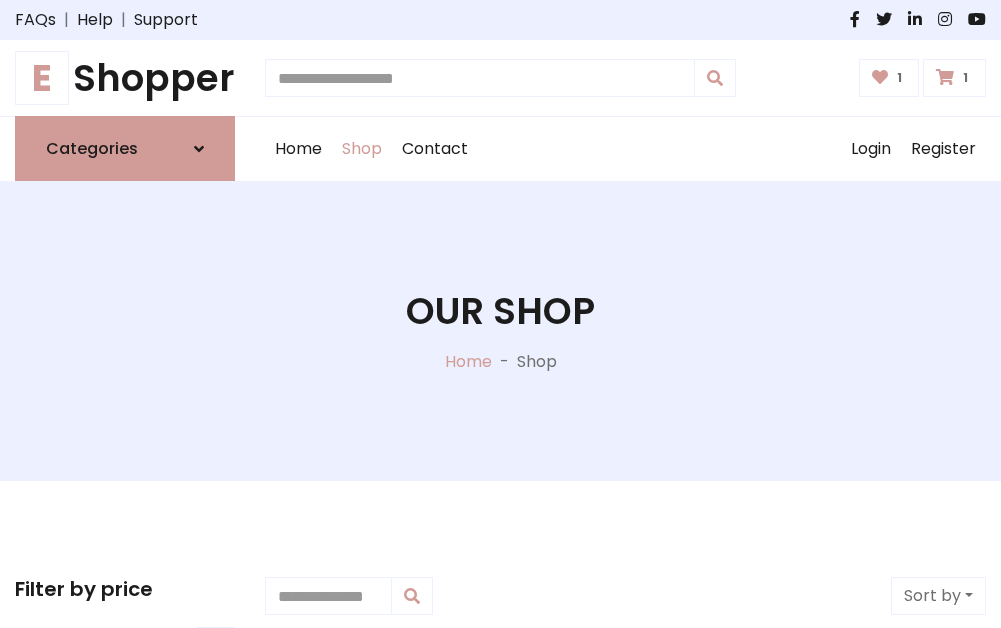 scroll, scrollTop: 0, scrollLeft: 0, axis: both 